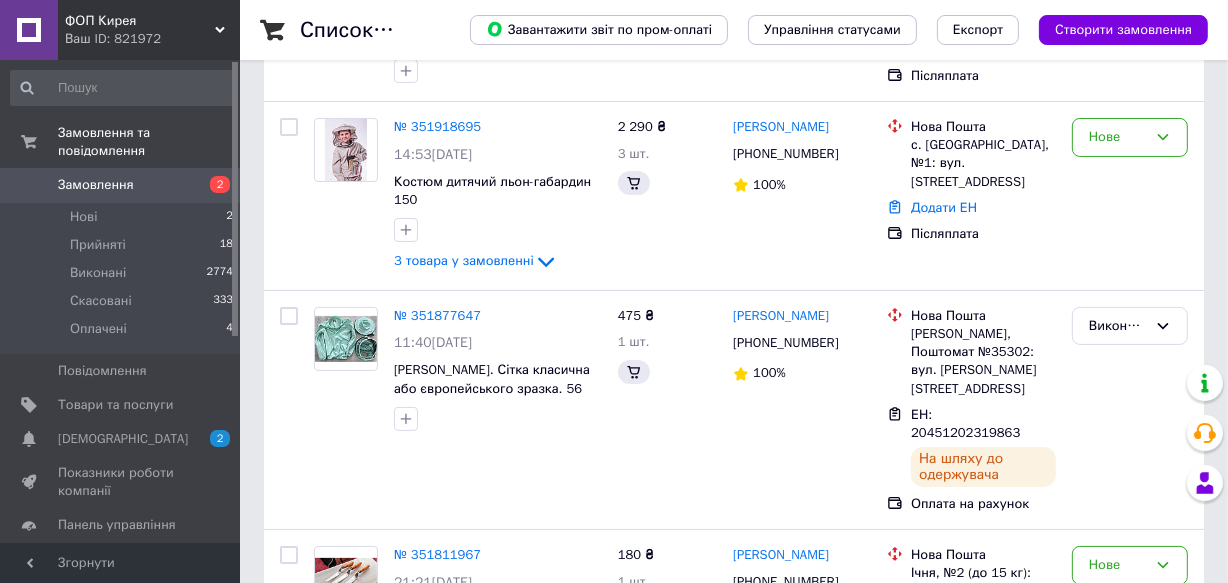 scroll, scrollTop: 272, scrollLeft: 0, axis: vertical 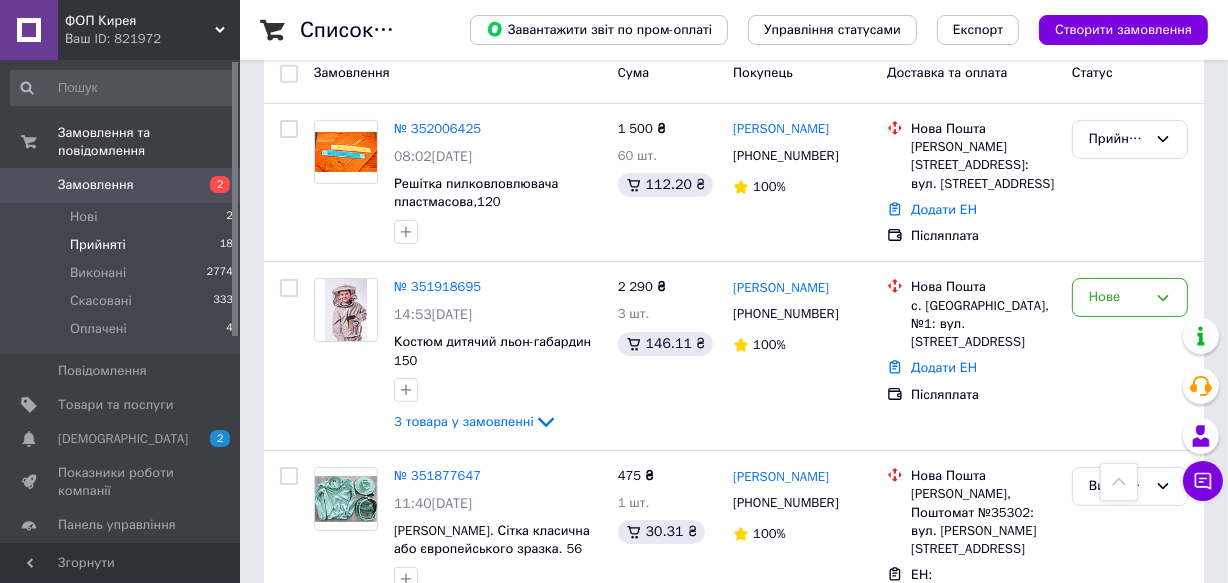 click on "Прийняті" at bounding box center [98, 245] 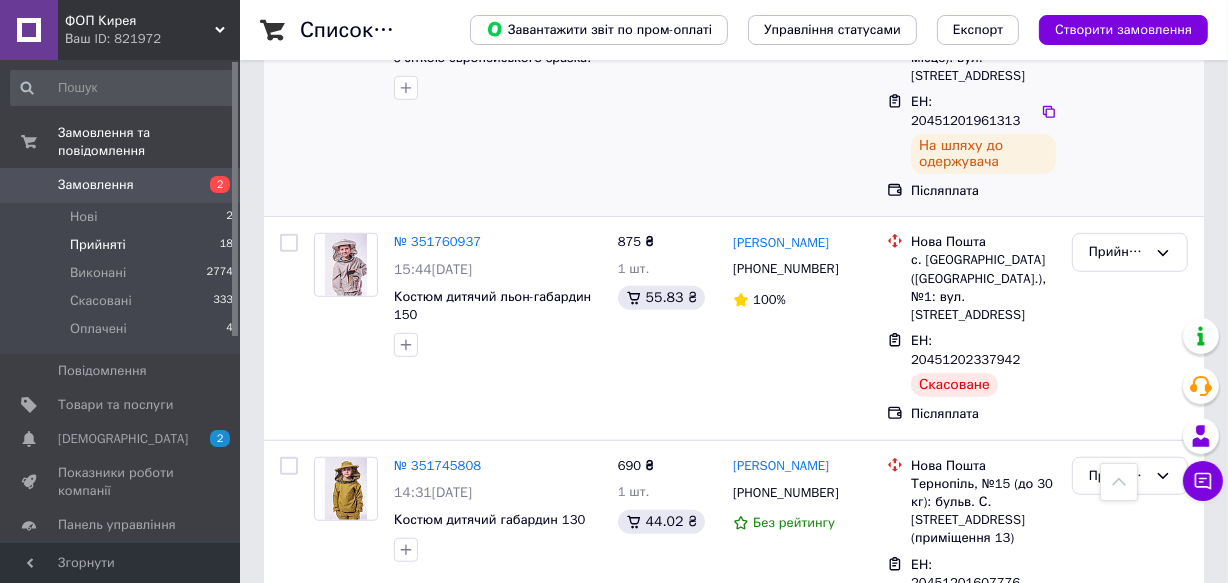 scroll, scrollTop: 1181, scrollLeft: 0, axis: vertical 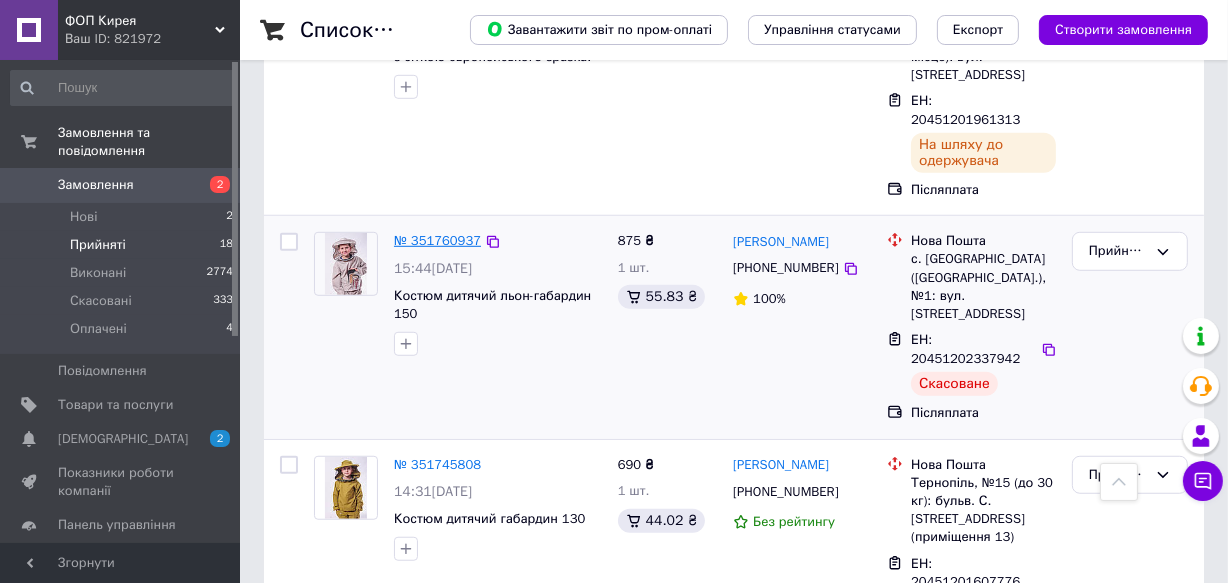 click on "№ 351760937" at bounding box center (437, 240) 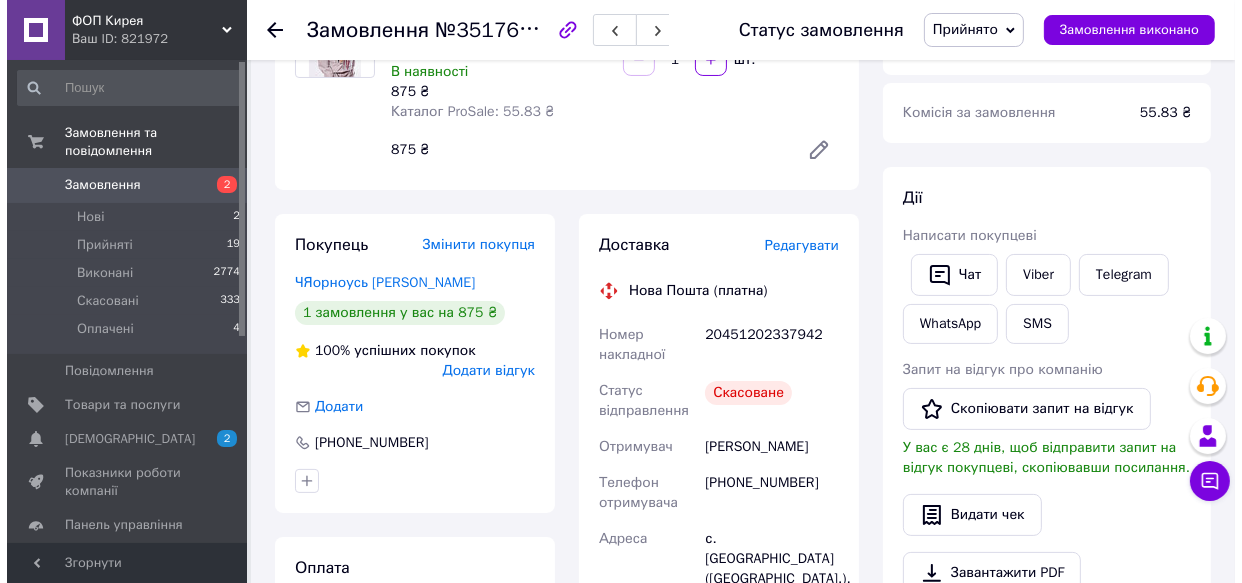 scroll, scrollTop: 272, scrollLeft: 0, axis: vertical 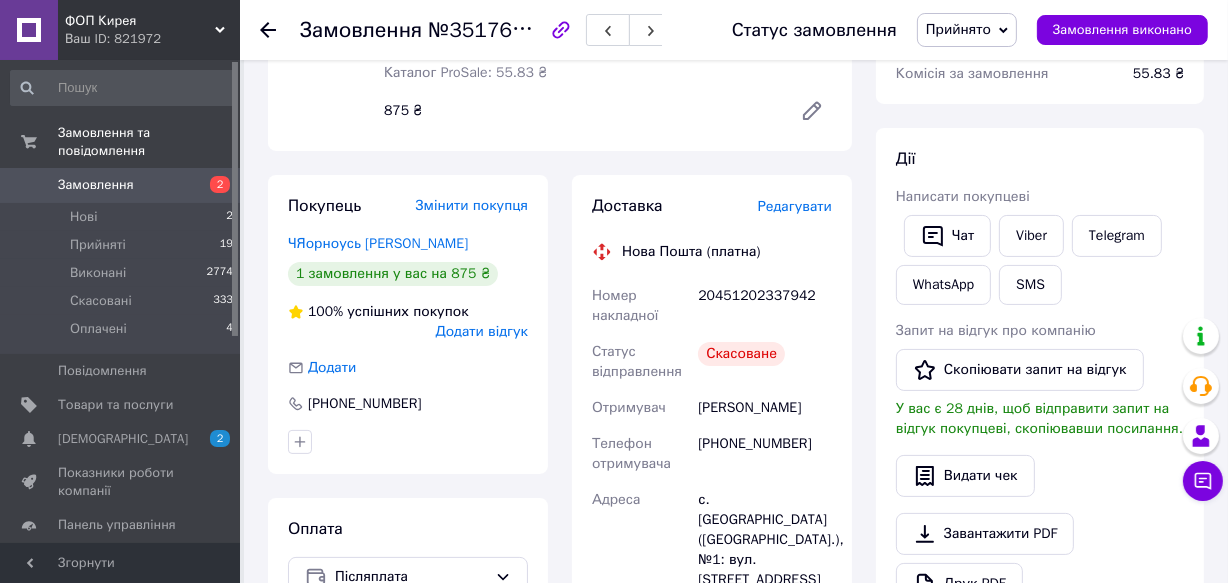 click on "Редагувати" at bounding box center [795, 206] 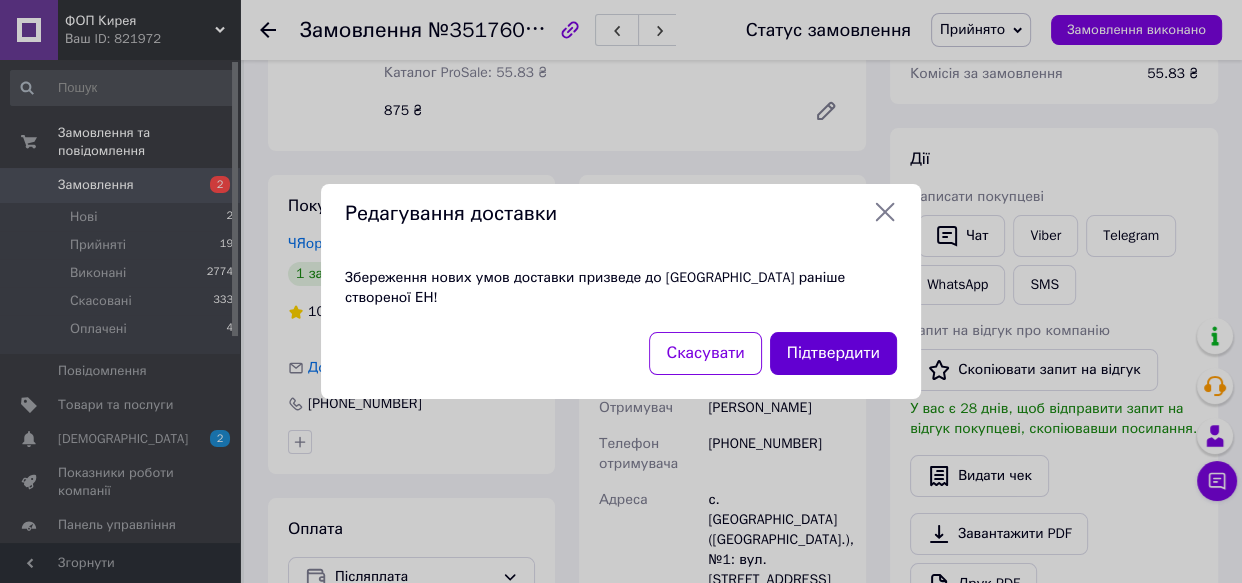 click on "Підтвердити" at bounding box center (833, 353) 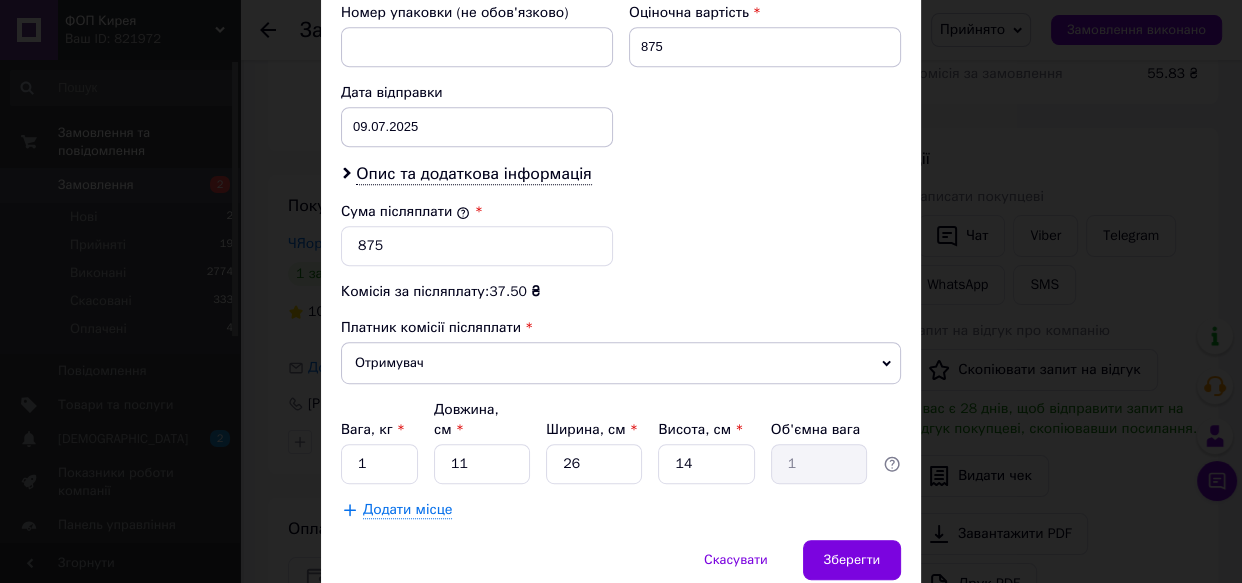 scroll, scrollTop: 909, scrollLeft: 0, axis: vertical 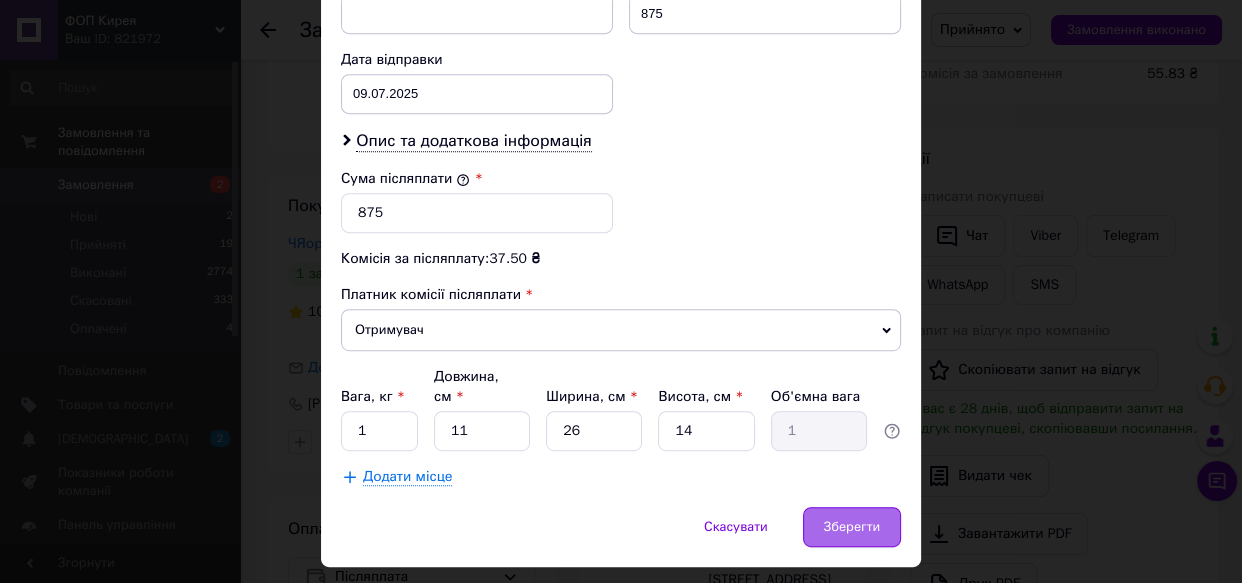 click on "Зберегти" at bounding box center [852, 527] 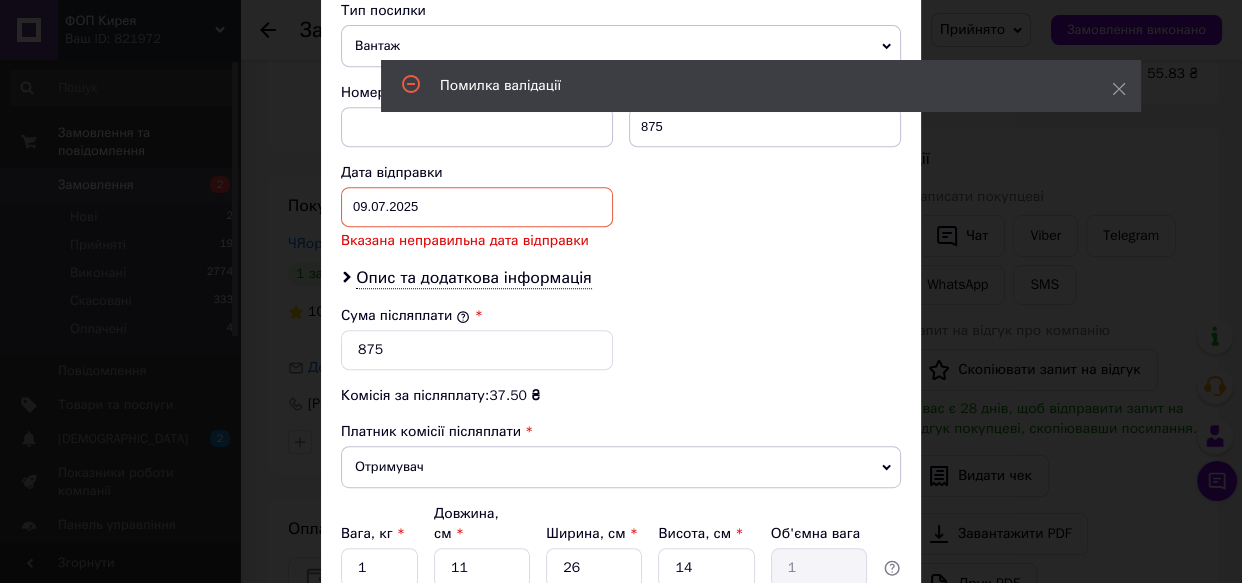 scroll, scrollTop: 727, scrollLeft: 0, axis: vertical 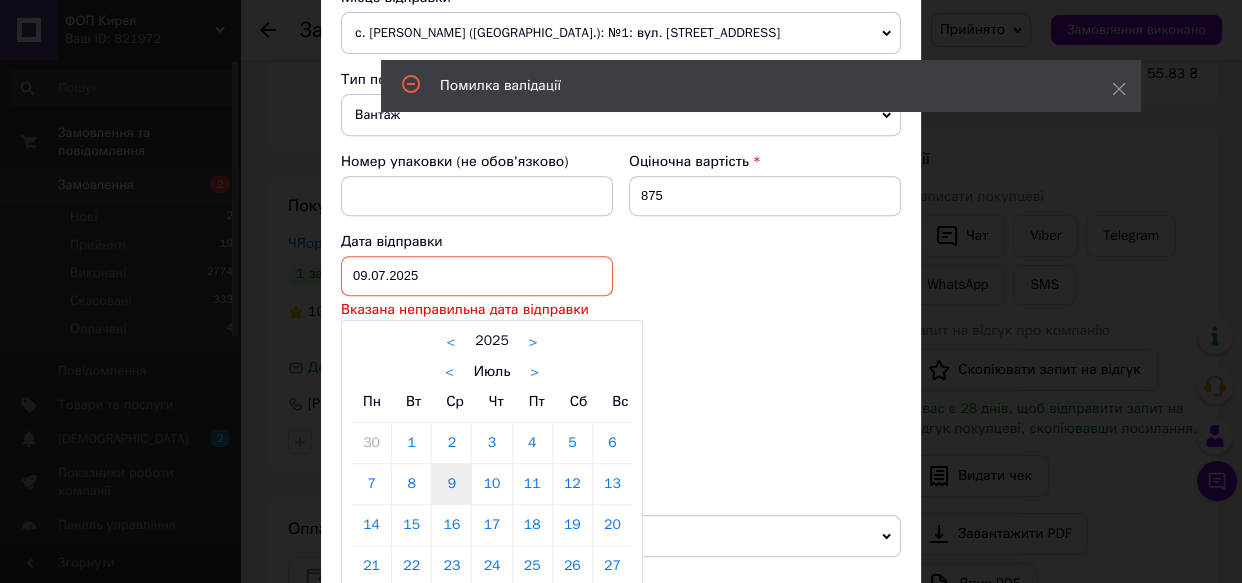 click on "[DATE] < 2025 > < Июль > Пн Вт Ср Чт Пт Сб Вс 30 1 2 3 4 5 6 7 8 9 10 11 12 13 14 15 16 17 18 19 20 21 22 23 24 25 26 27 28 29 30 31 1 2 3 4 5 6 7 8 9 10" at bounding box center (477, 276) 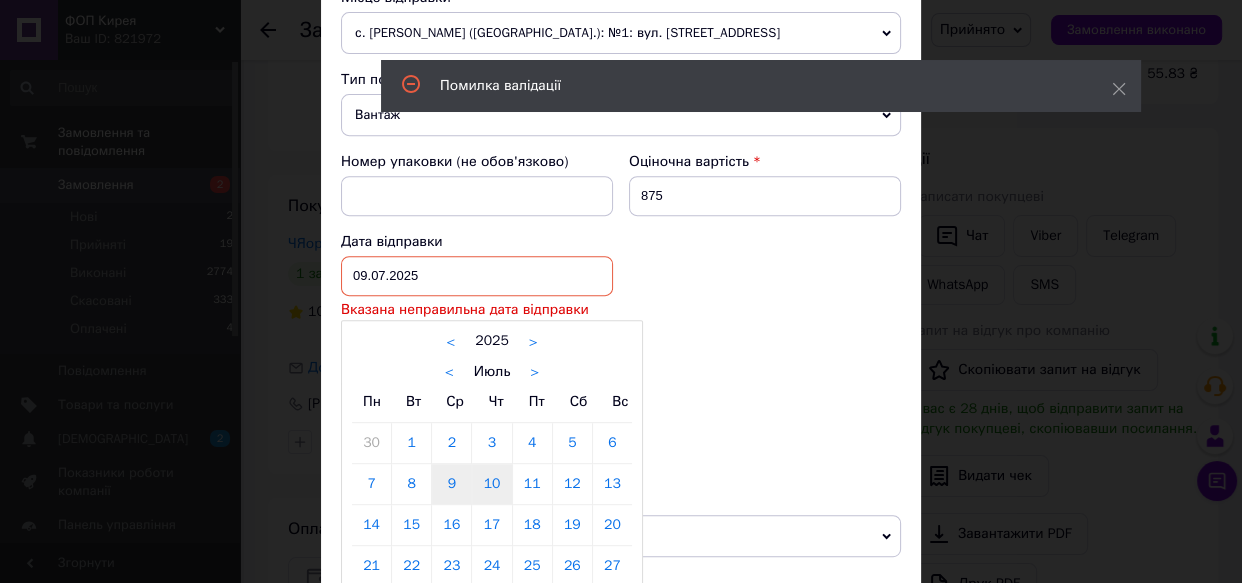 click on "10" at bounding box center [491, 484] 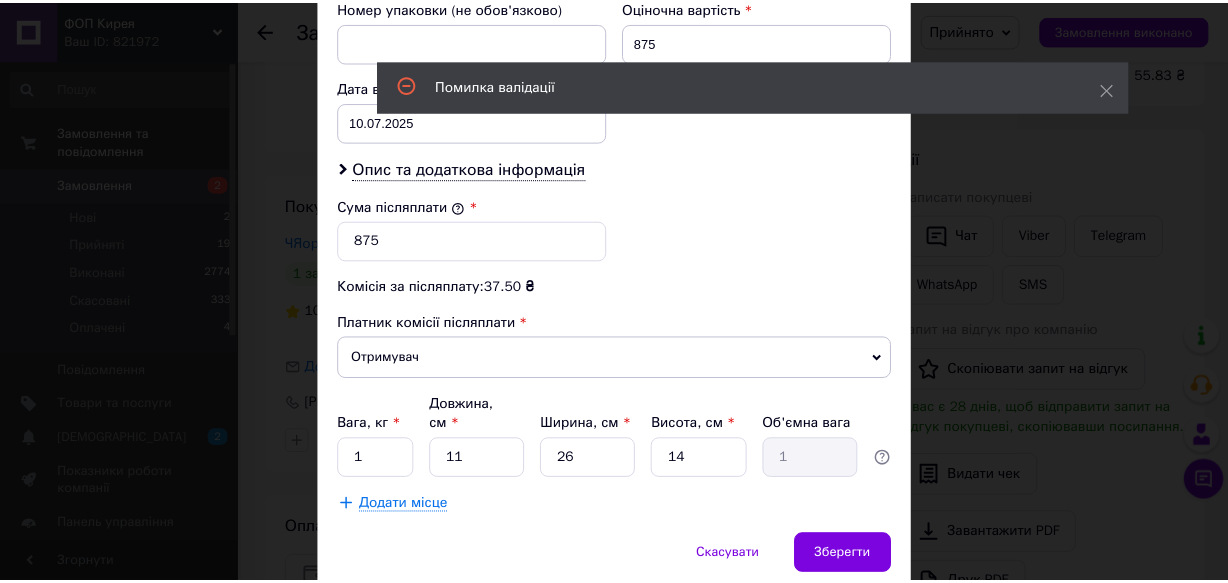 scroll, scrollTop: 849, scrollLeft: 0, axis: vertical 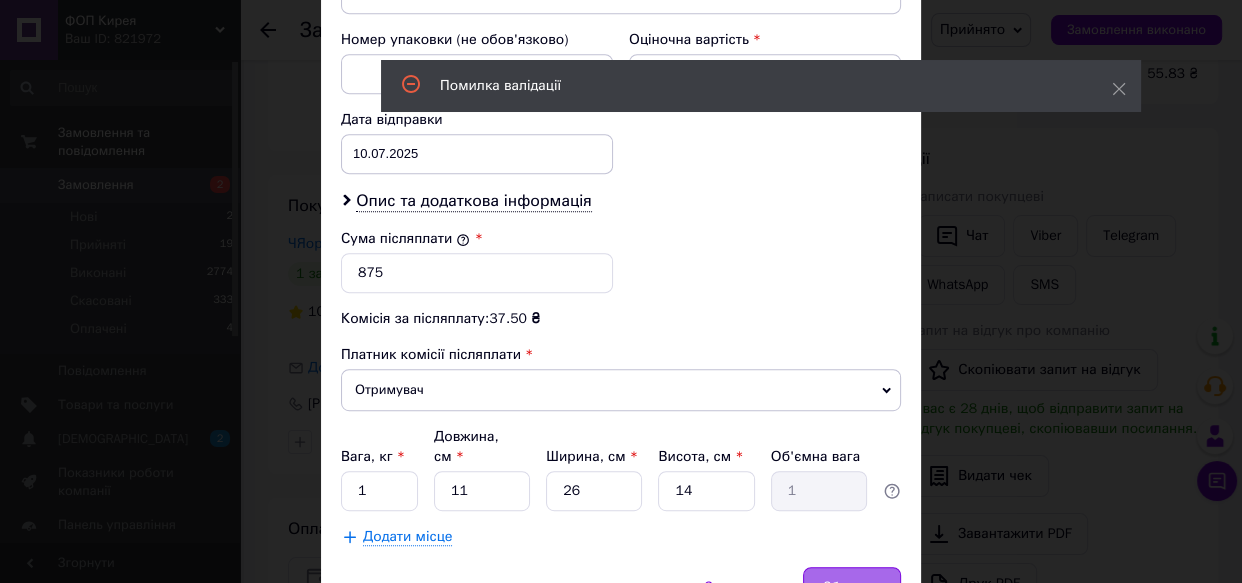 click on "Зберегти" at bounding box center (852, 587) 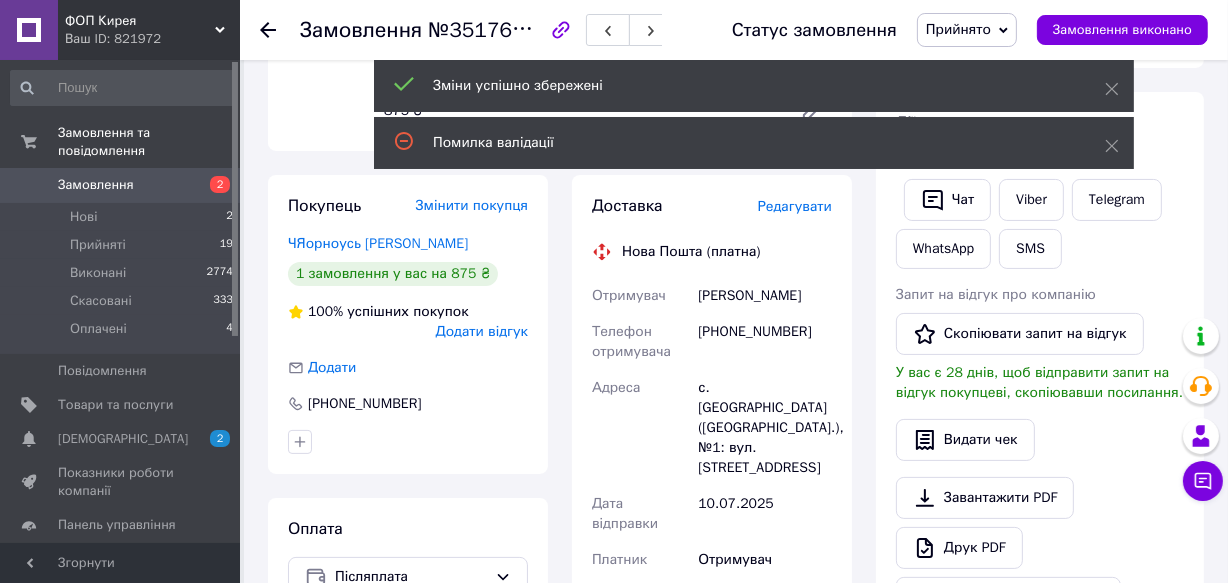 scroll, scrollTop: 71, scrollLeft: 0, axis: vertical 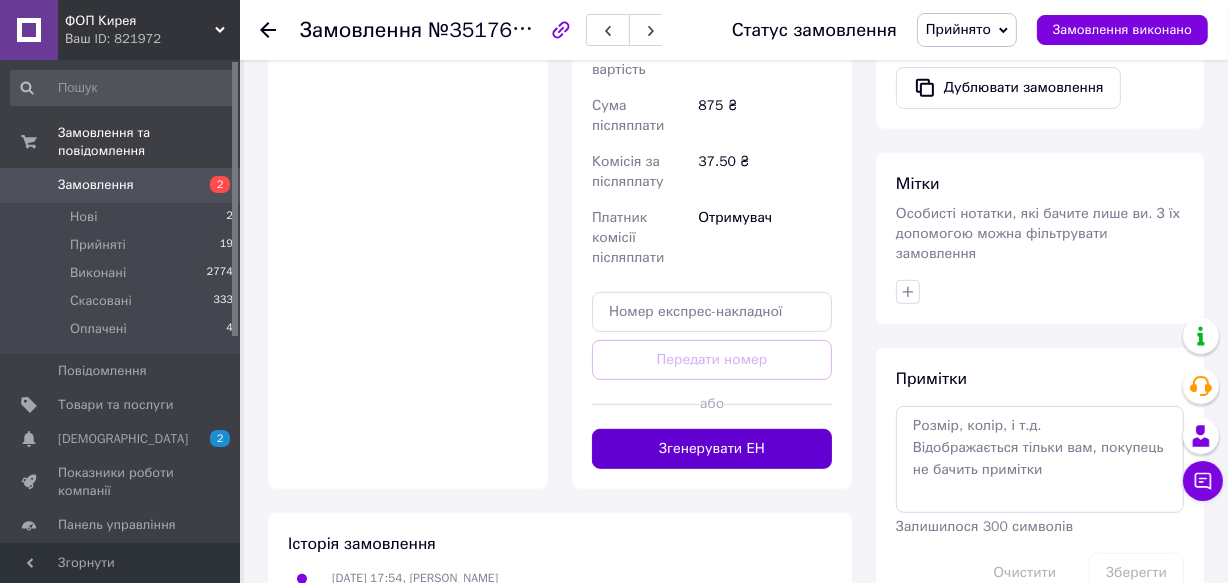 click on "Згенерувати ЕН" at bounding box center [712, 449] 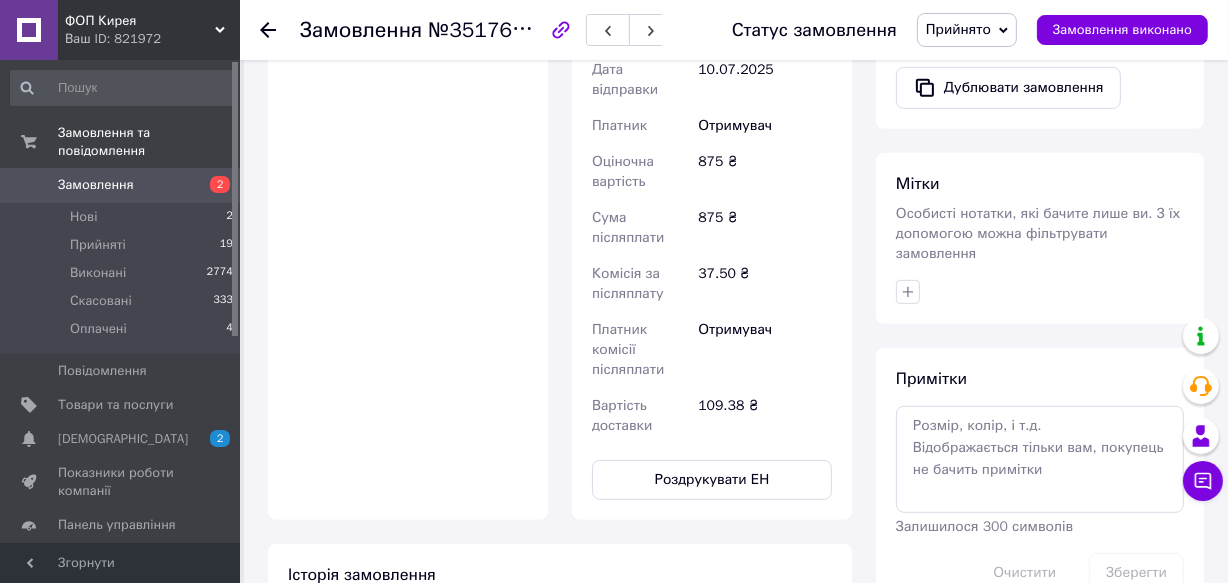 scroll, scrollTop: 120, scrollLeft: 0, axis: vertical 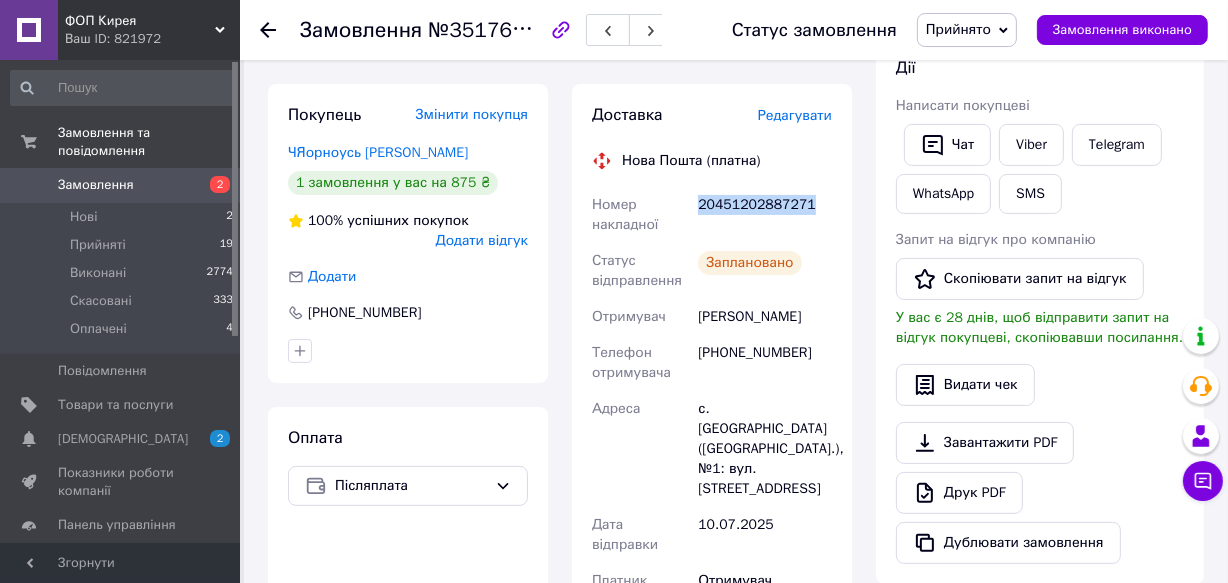 drag, startPoint x: 701, startPoint y: 204, endPoint x: 802, endPoint y: 203, distance: 101.00495 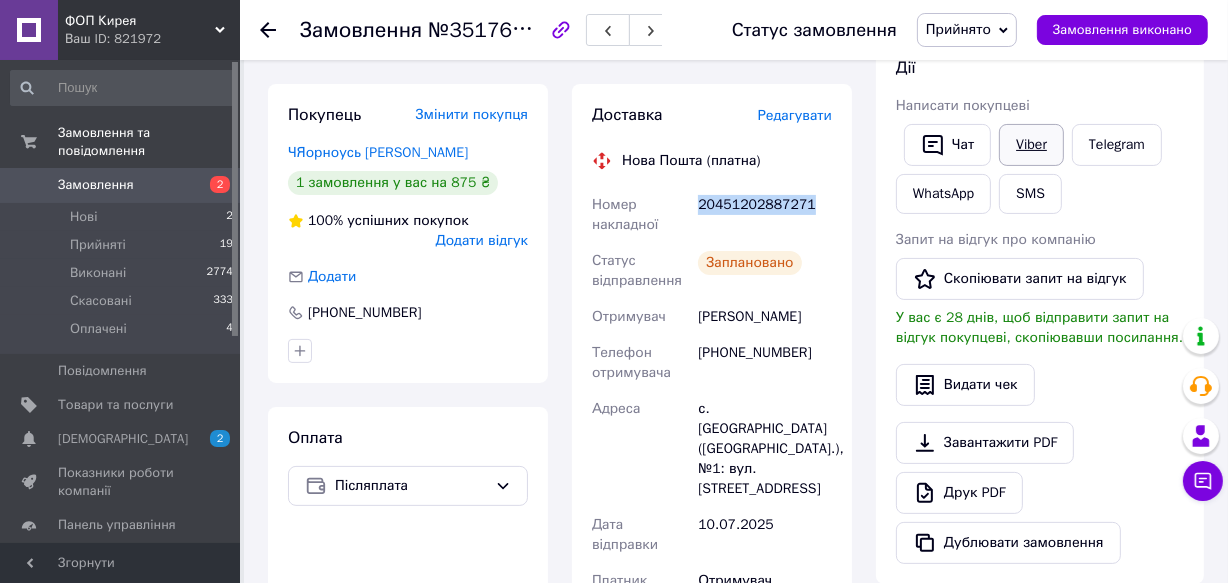 click on "Viber" at bounding box center (1031, 145) 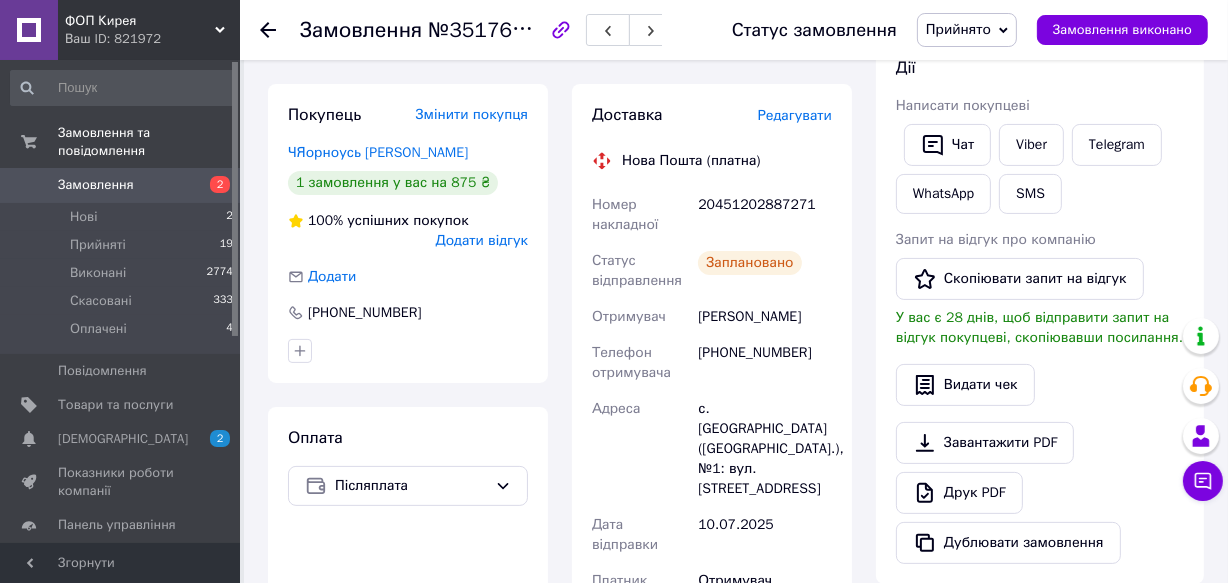 click 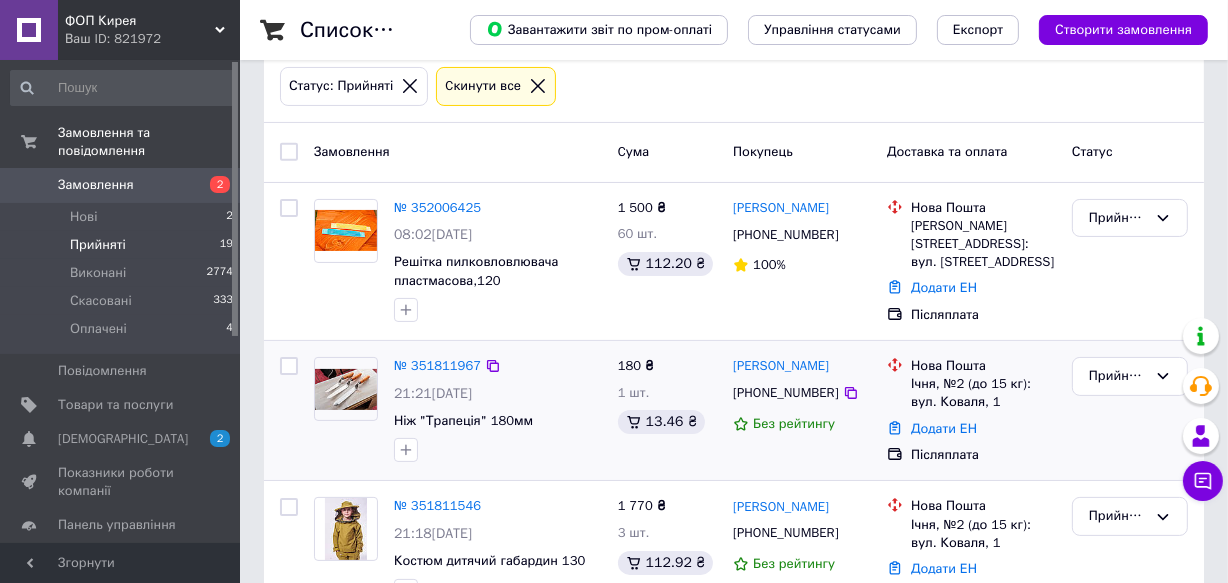 scroll, scrollTop: 363, scrollLeft: 0, axis: vertical 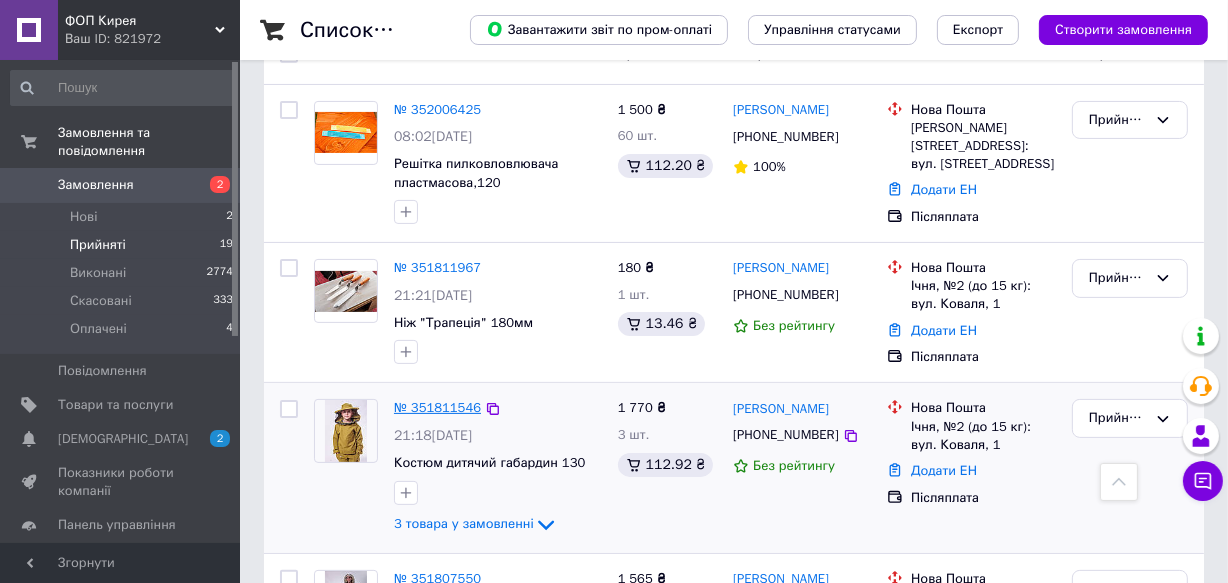 click on "№ 351811546" at bounding box center [437, 407] 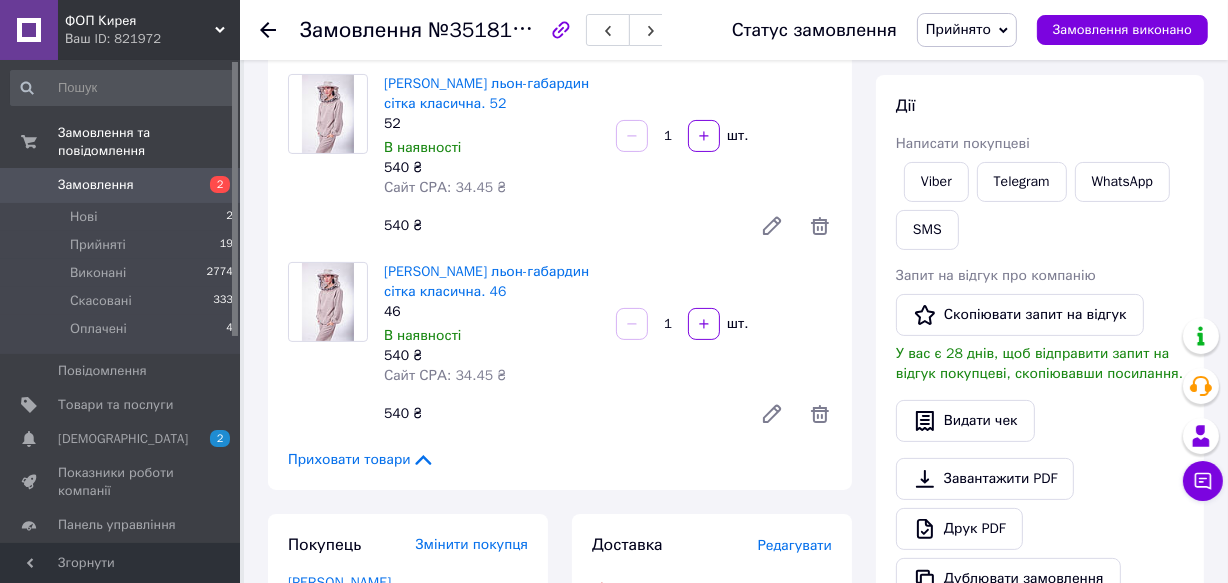 scroll, scrollTop: 363, scrollLeft: 0, axis: vertical 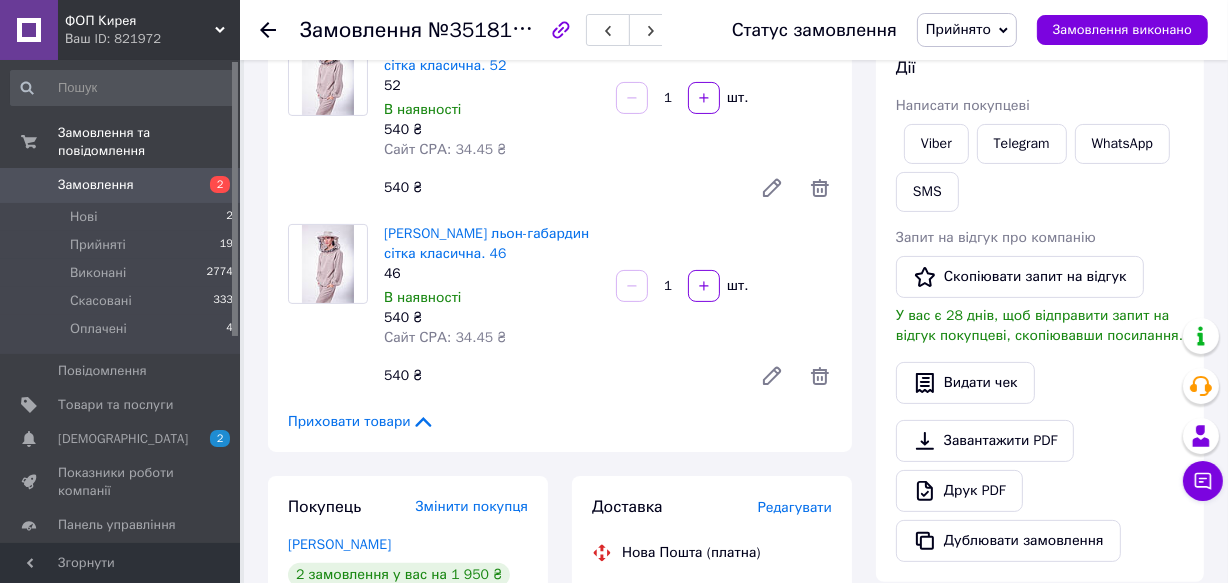 click 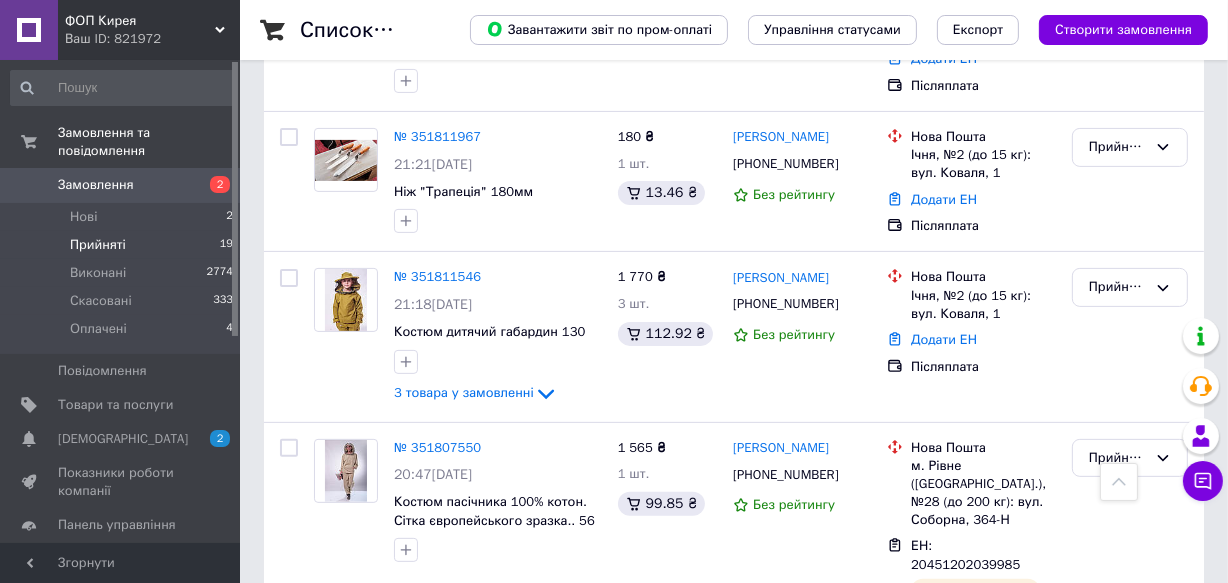 scroll, scrollTop: 454, scrollLeft: 0, axis: vertical 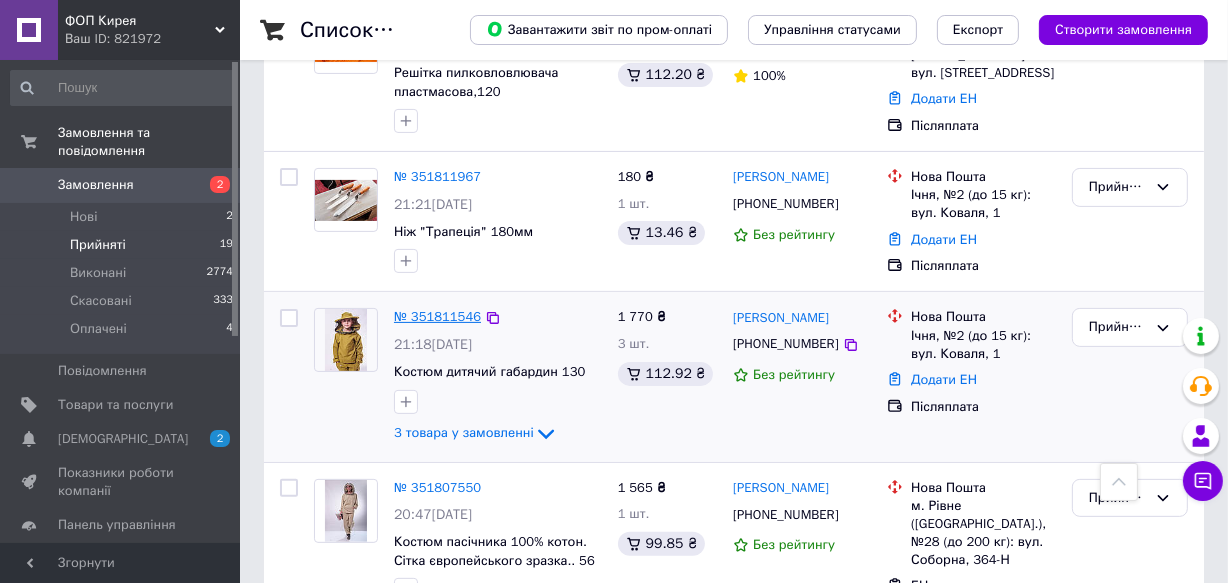 click on "№ 351811546" at bounding box center (437, 316) 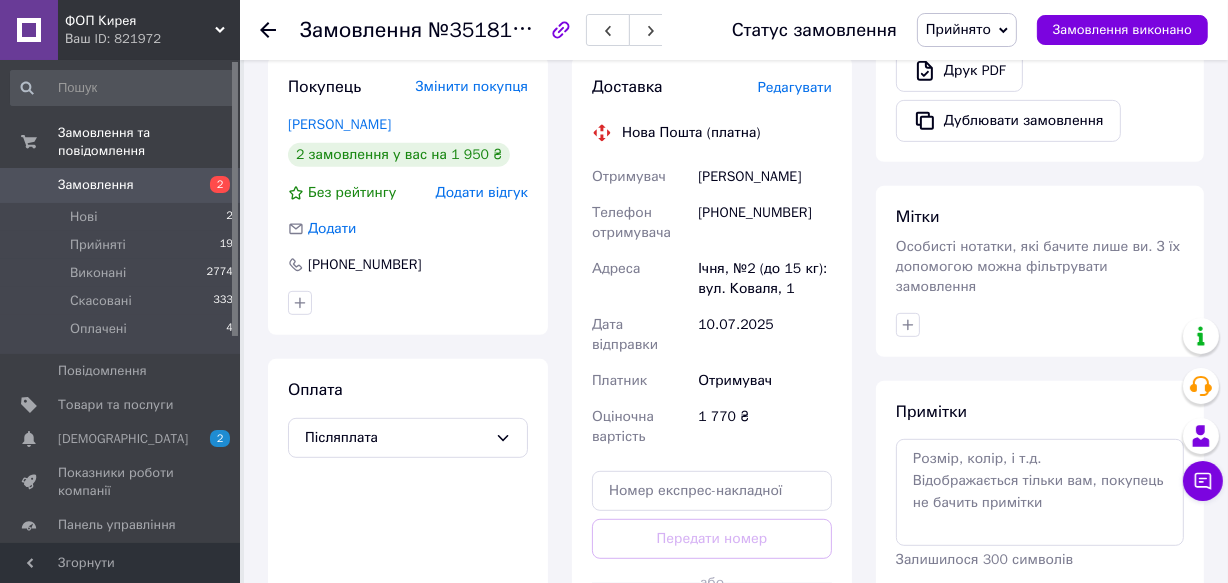 scroll, scrollTop: 818, scrollLeft: 0, axis: vertical 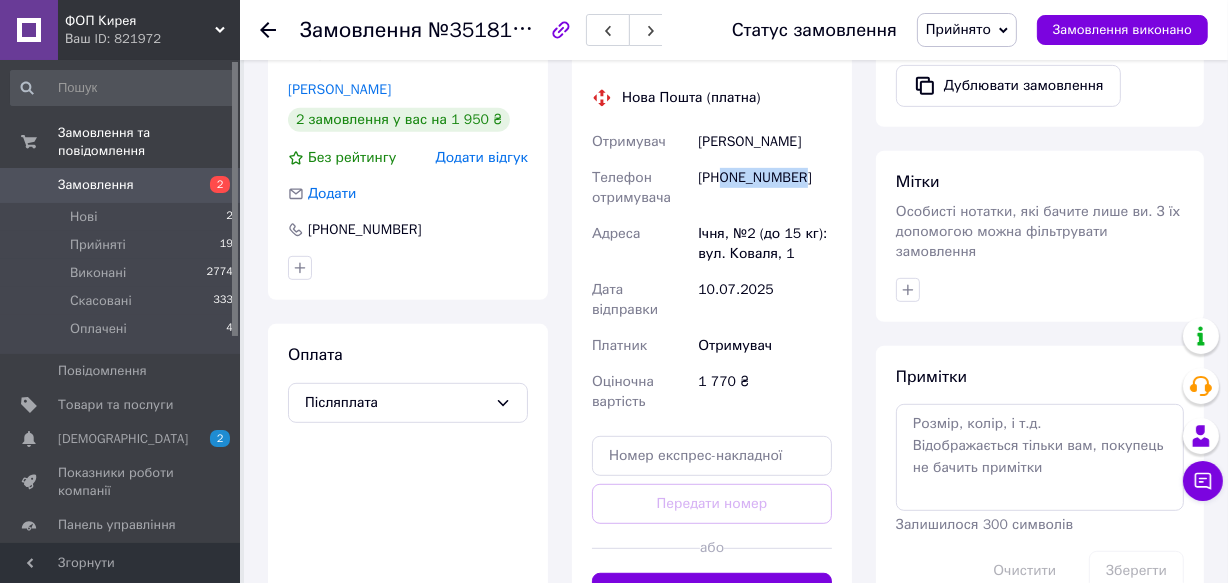 drag, startPoint x: 722, startPoint y: 177, endPoint x: 799, endPoint y: 180, distance: 77.05842 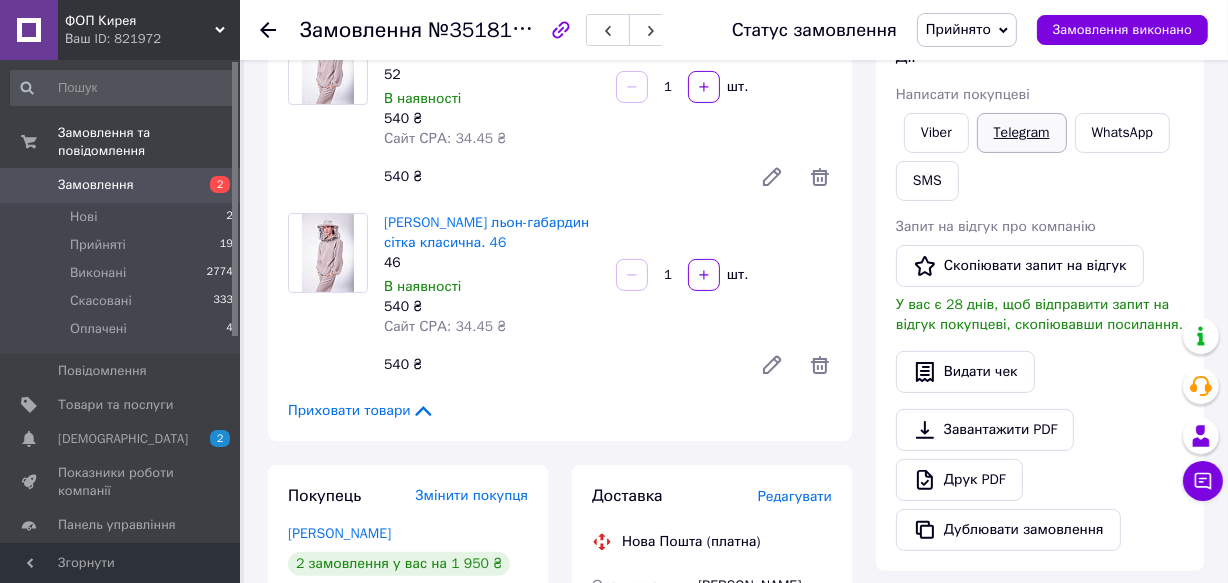 scroll, scrollTop: 272, scrollLeft: 0, axis: vertical 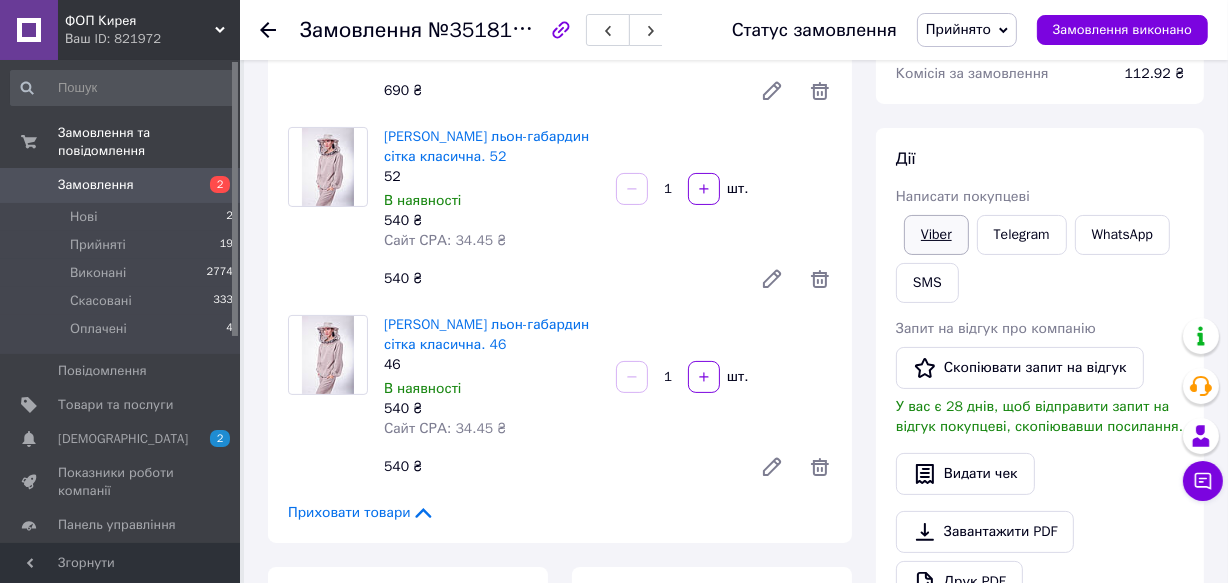 click on "Viber" at bounding box center [936, 235] 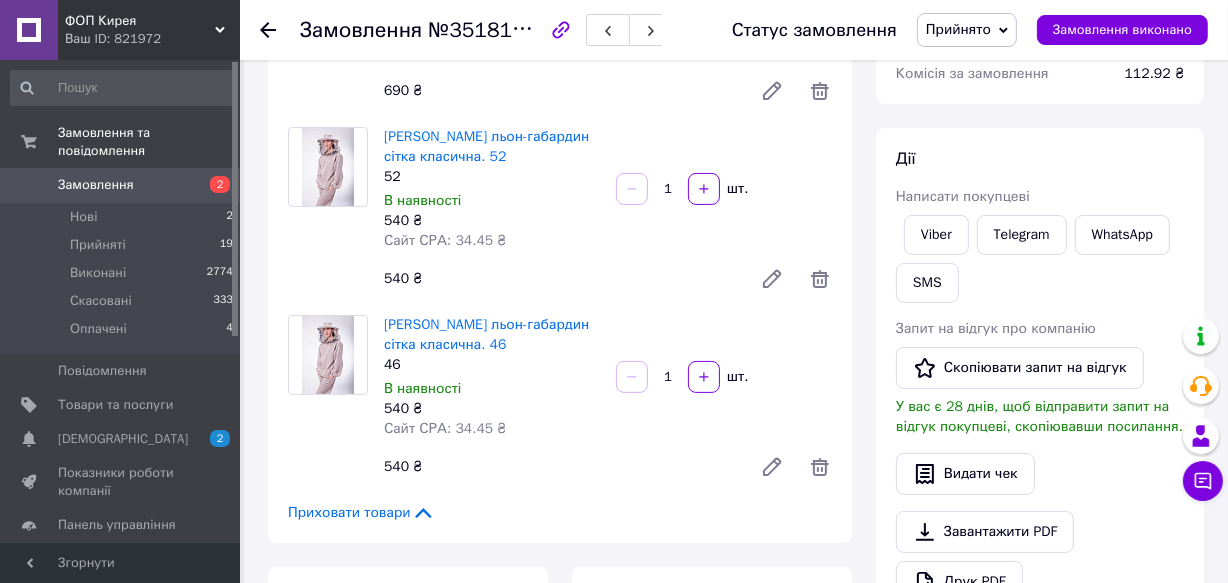 click 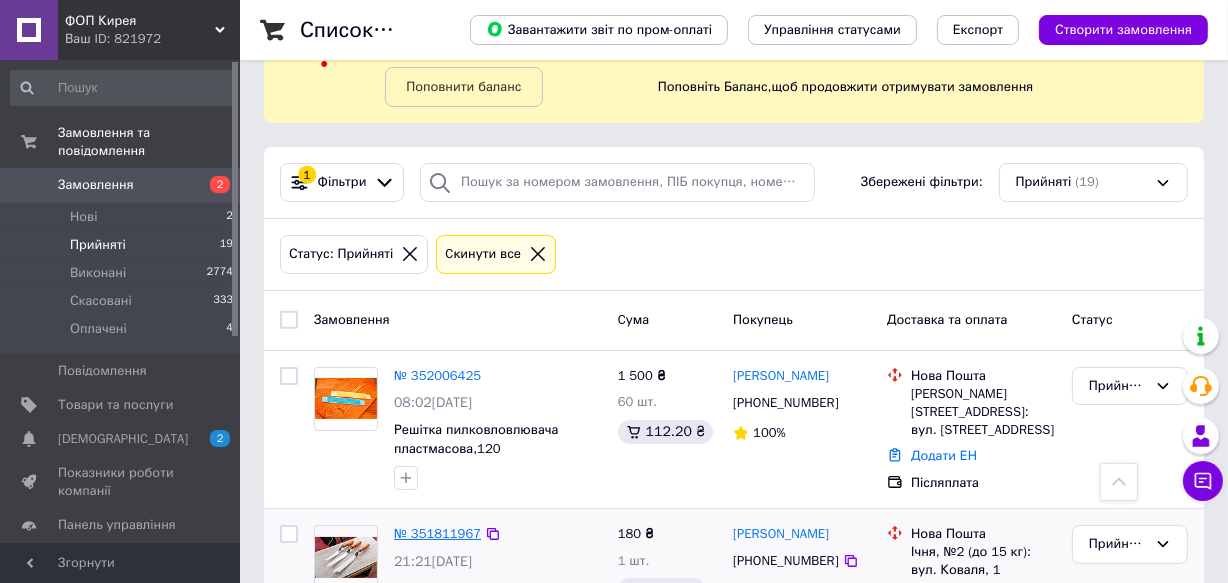 scroll, scrollTop: 90, scrollLeft: 0, axis: vertical 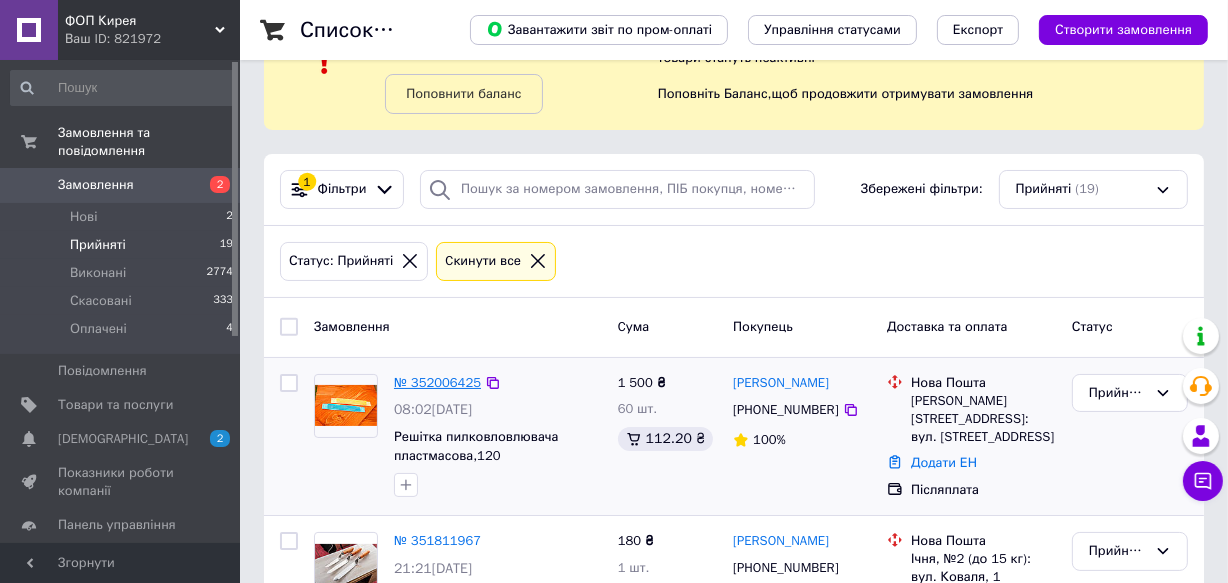 click on "№ 352006425" at bounding box center (437, 382) 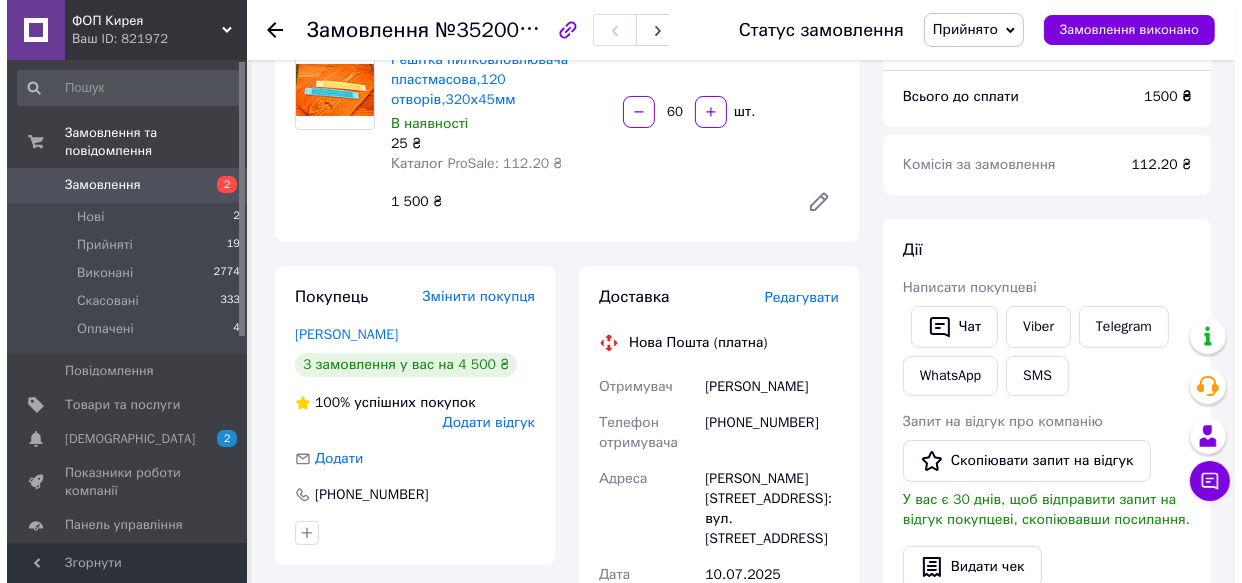 scroll, scrollTop: 90, scrollLeft: 0, axis: vertical 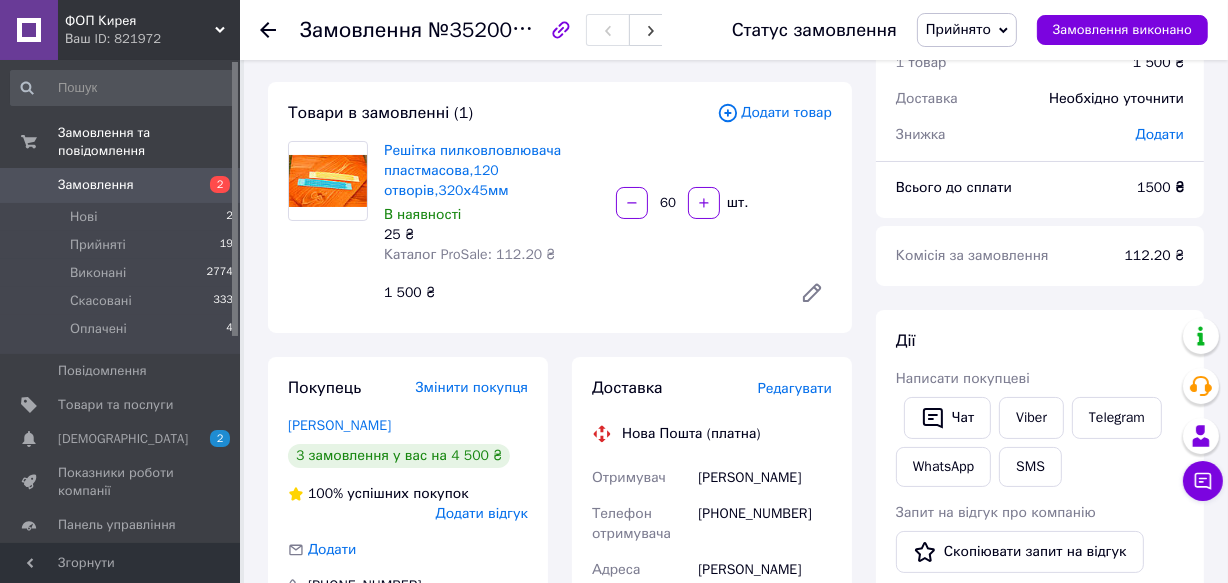 click on "Редагувати" at bounding box center (795, 388) 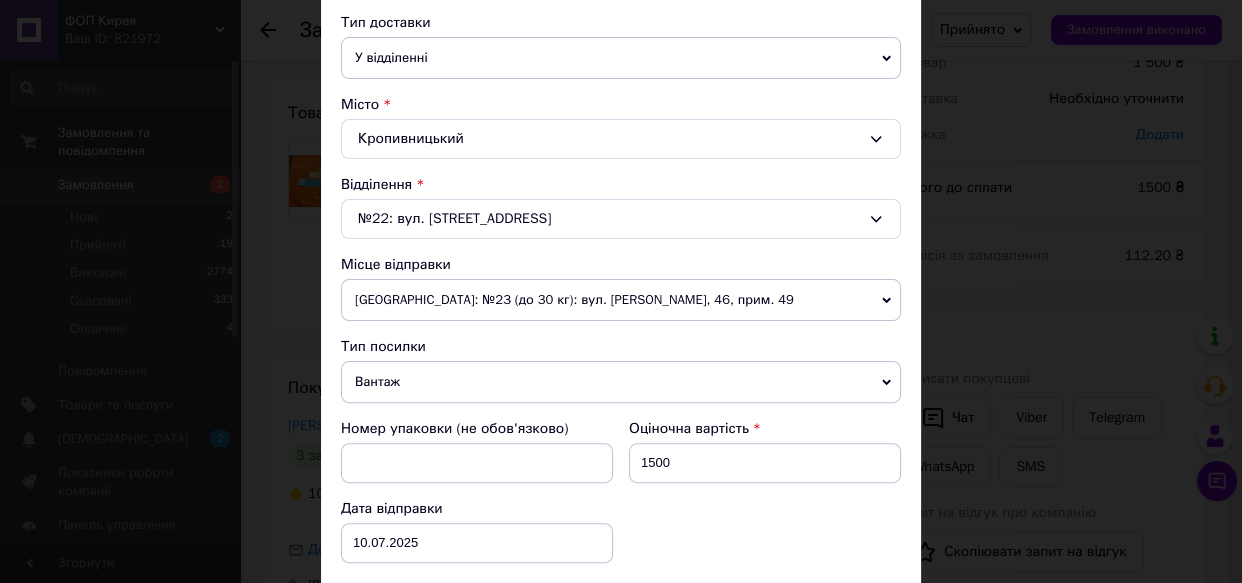 scroll, scrollTop: 545, scrollLeft: 0, axis: vertical 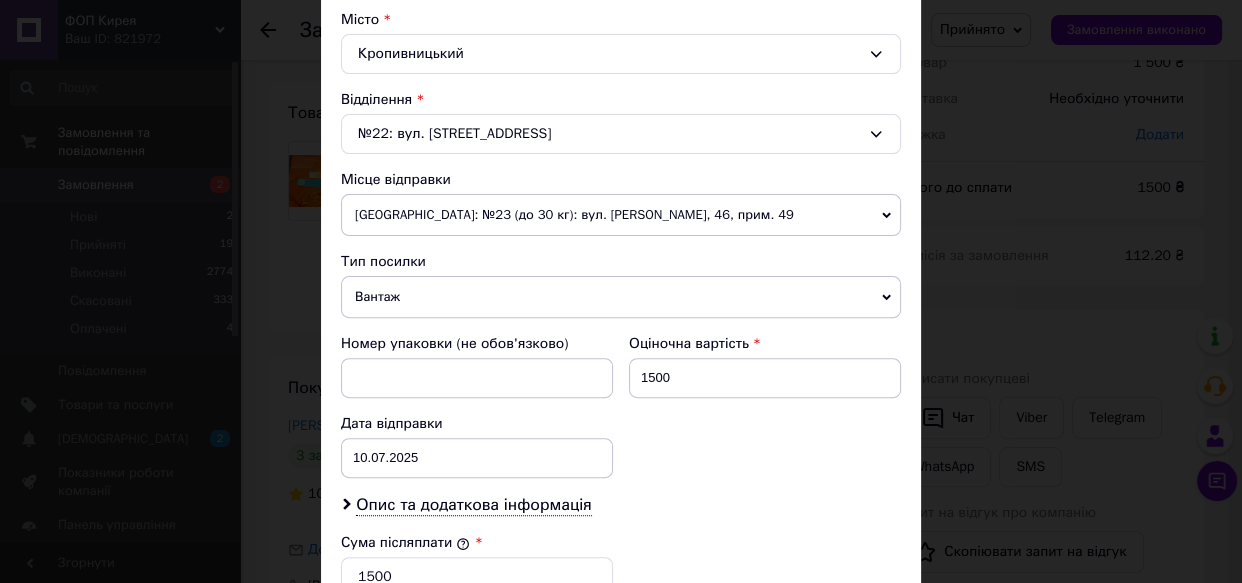 click on "[GEOGRAPHIC_DATA]: №23 (до 30 кг): вул. [PERSON_NAME], 46, прим. 49" at bounding box center [621, 215] 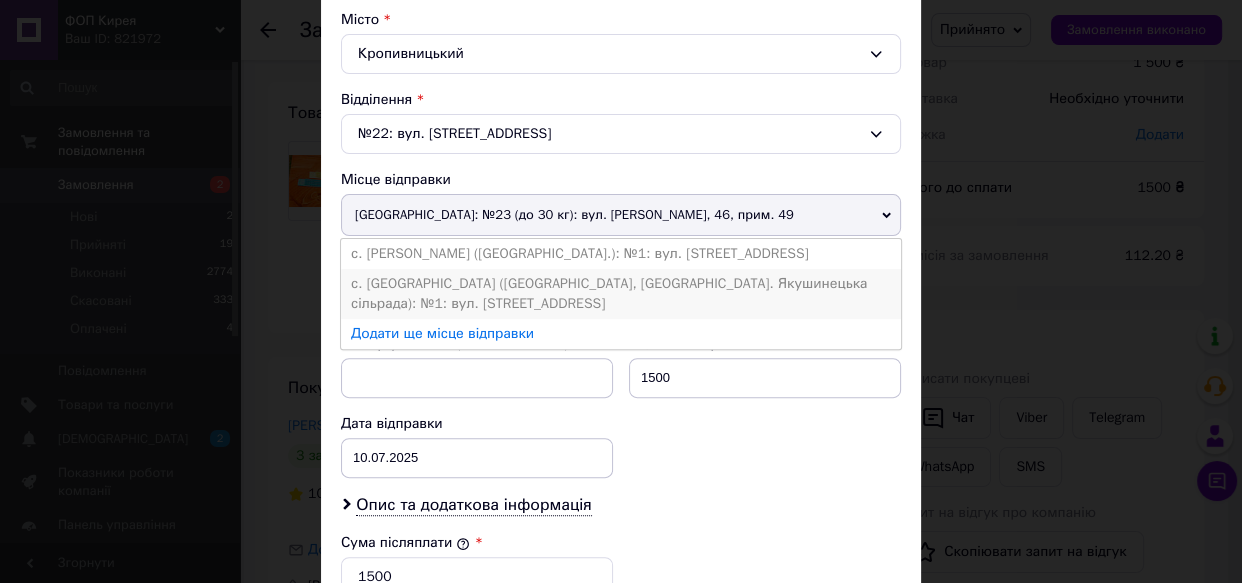 click on "с. [GEOGRAPHIC_DATA] ([GEOGRAPHIC_DATA], [GEOGRAPHIC_DATA]. Якушинецька сільрада): №1: вул. [STREET_ADDRESS]" at bounding box center [621, 294] 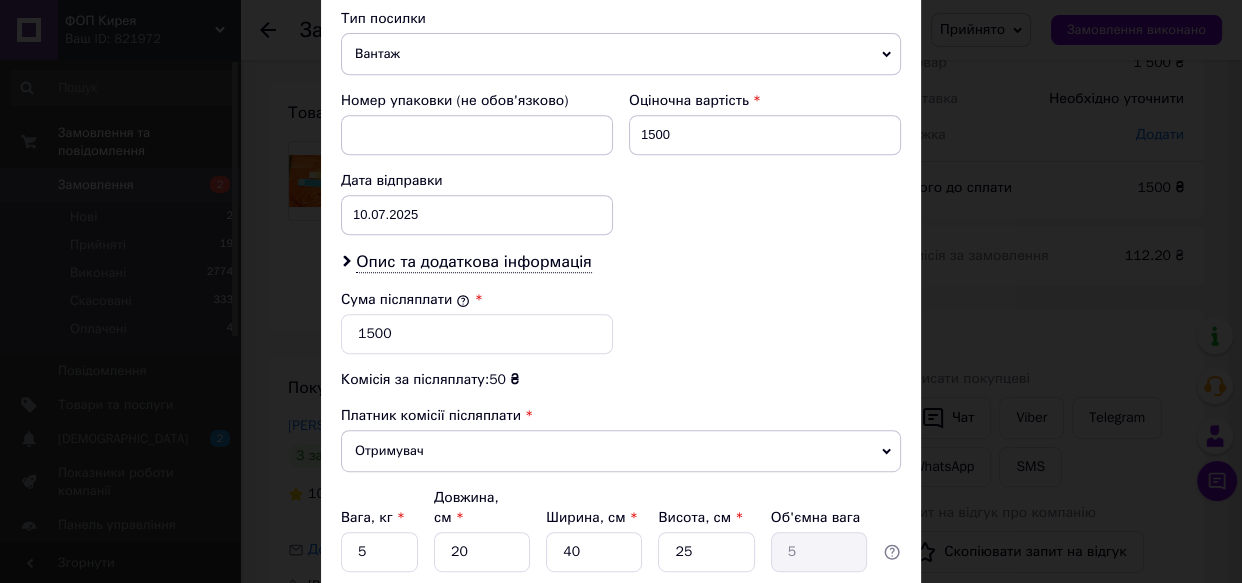 scroll, scrollTop: 818, scrollLeft: 0, axis: vertical 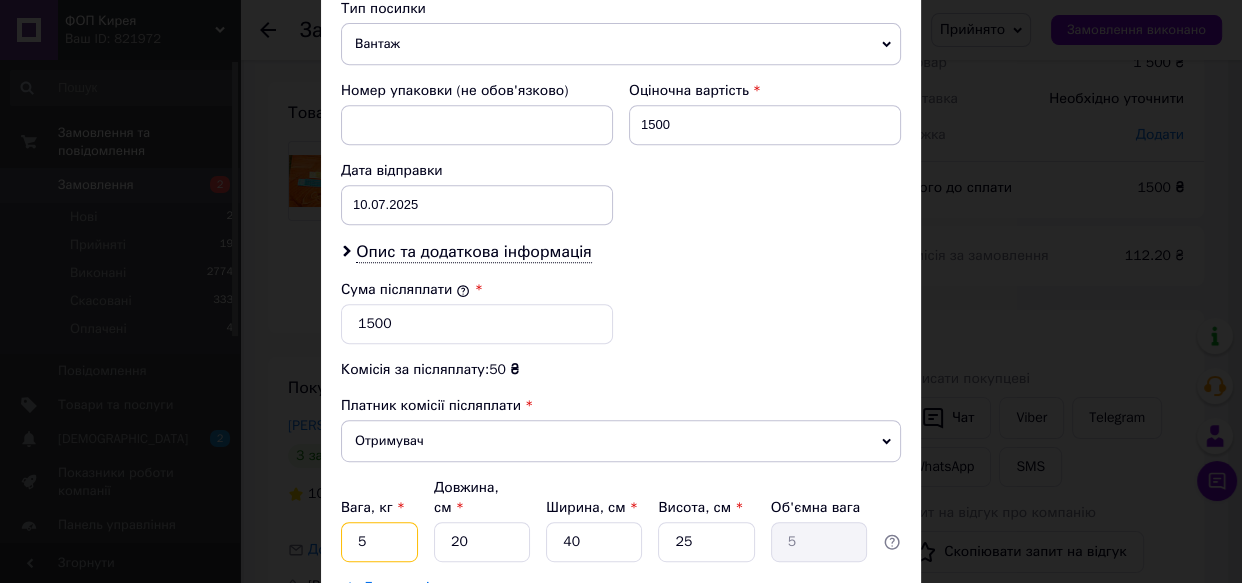 click on "5" at bounding box center [379, 542] 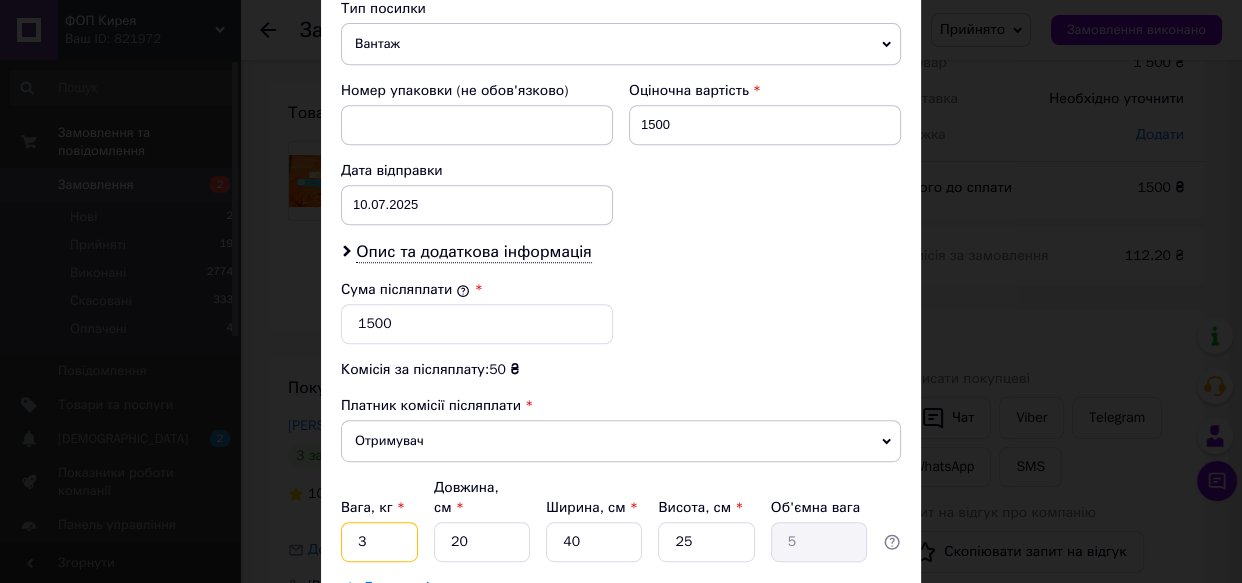 type on "3" 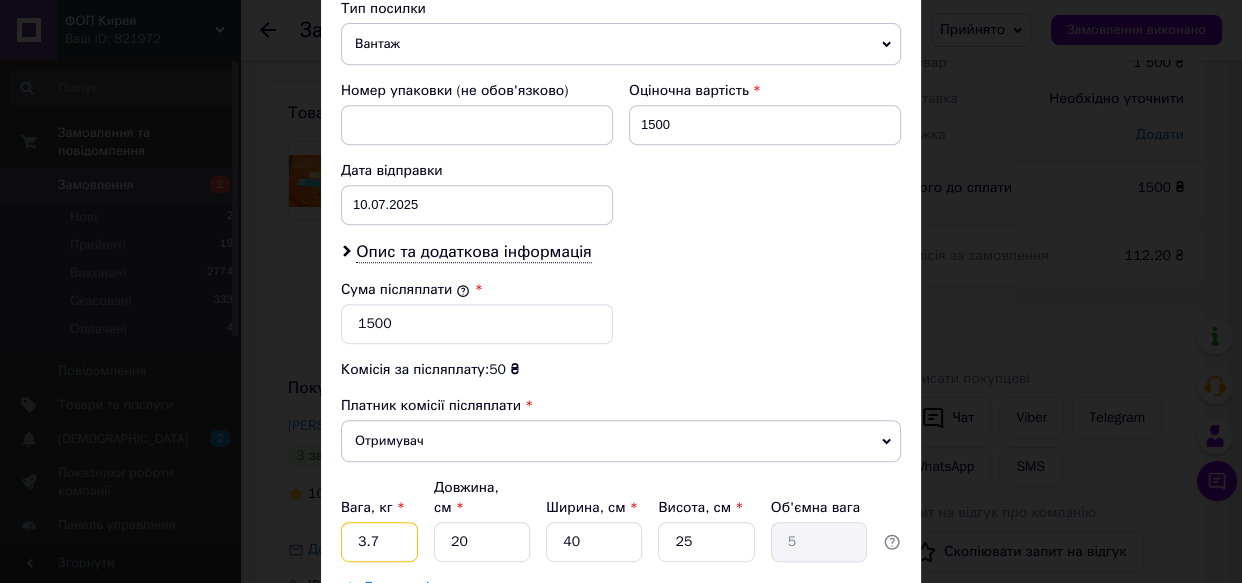 type on "3.7" 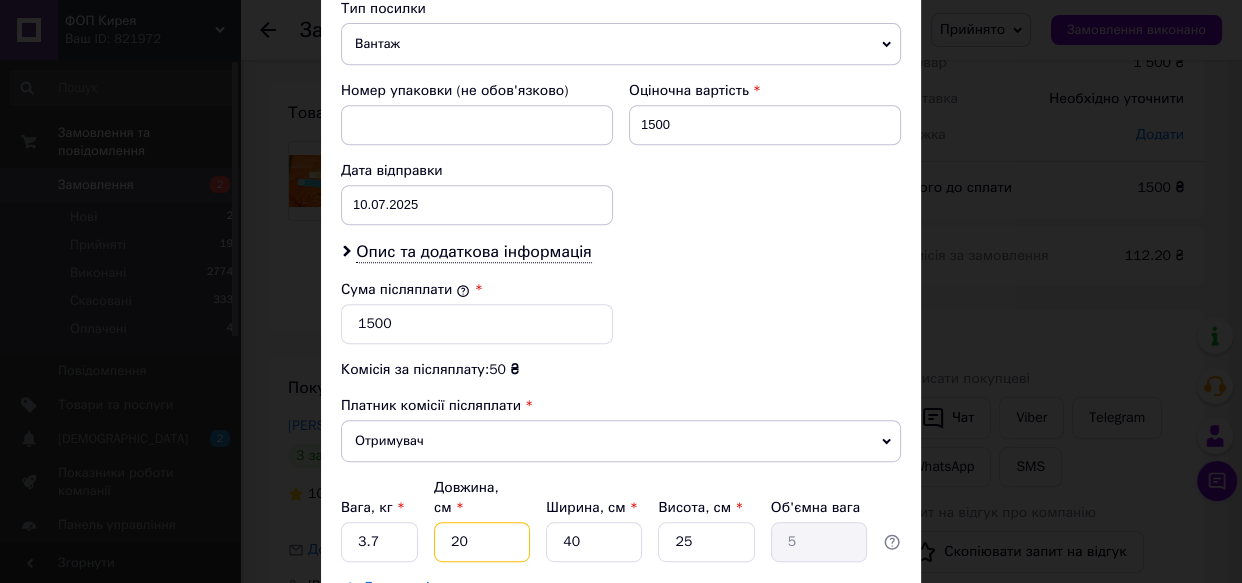 type on "4" 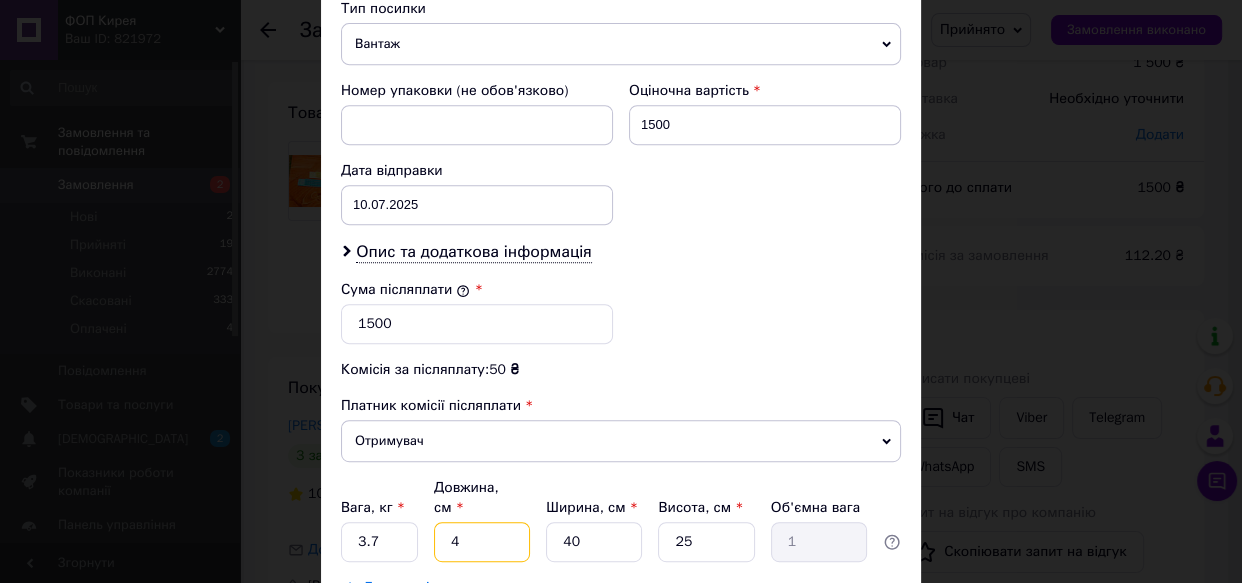 type on "40" 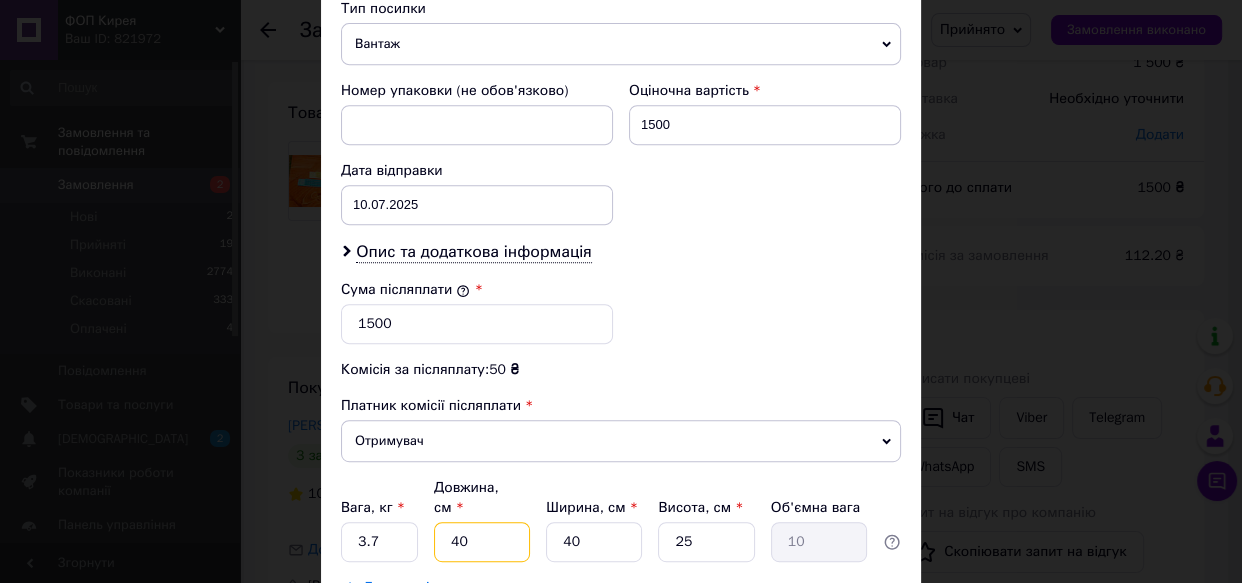 type on "40" 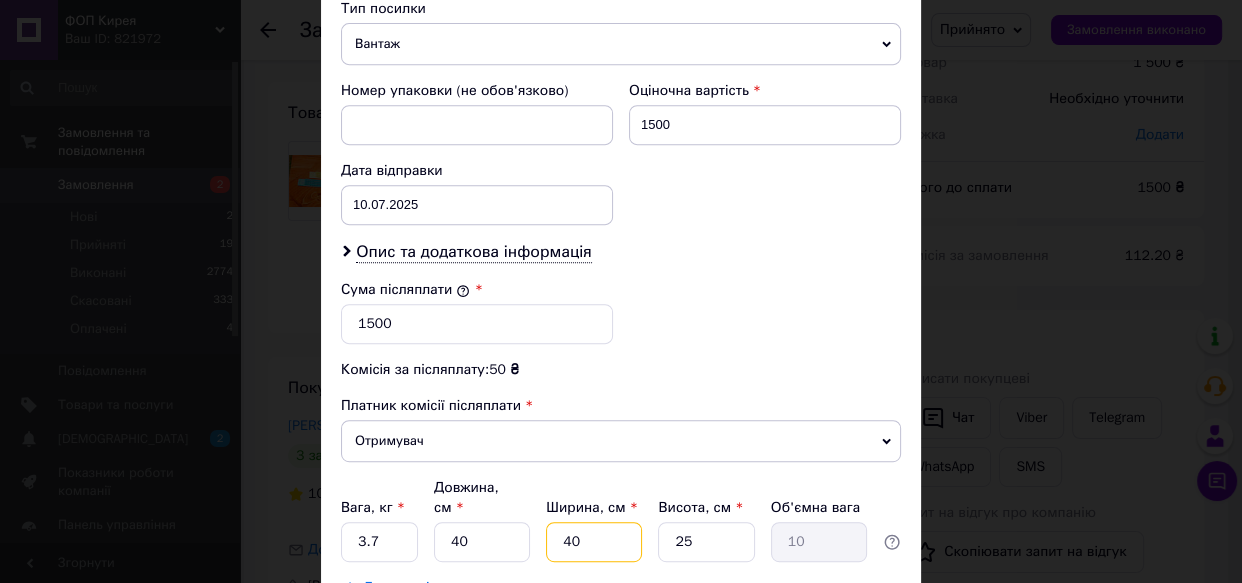 type on "2" 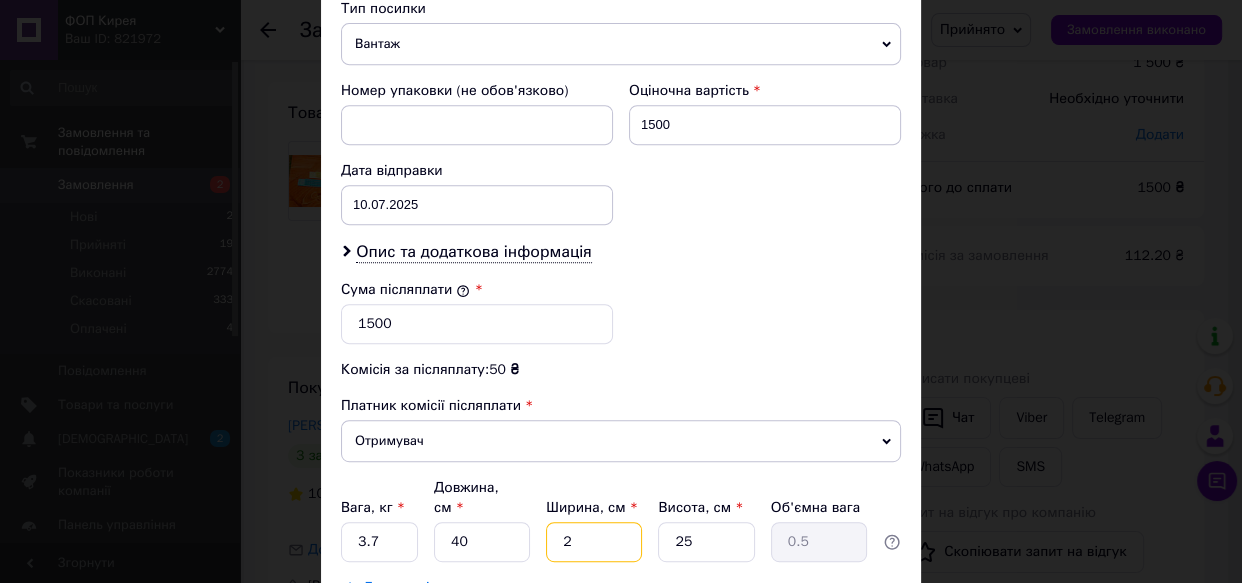 type on "20" 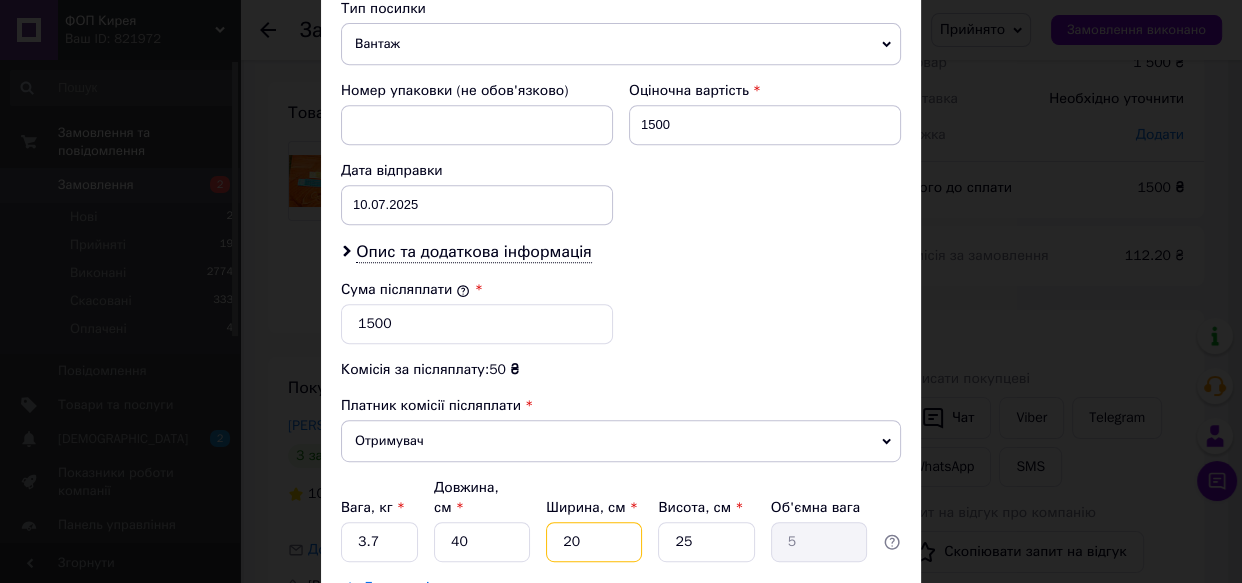 type on "20" 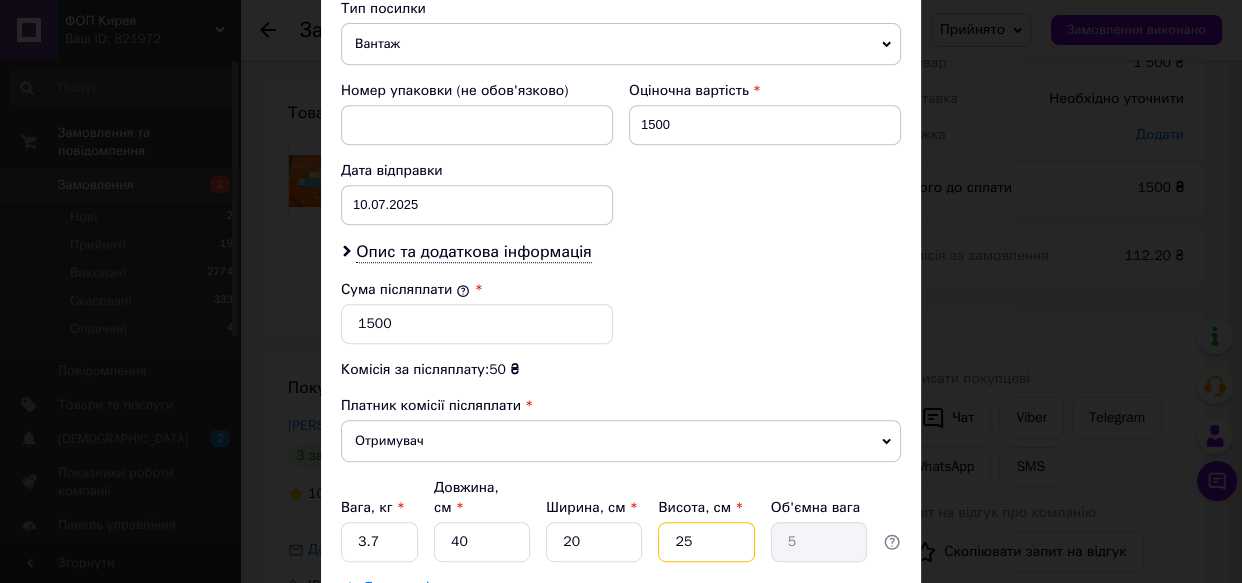 type on "1" 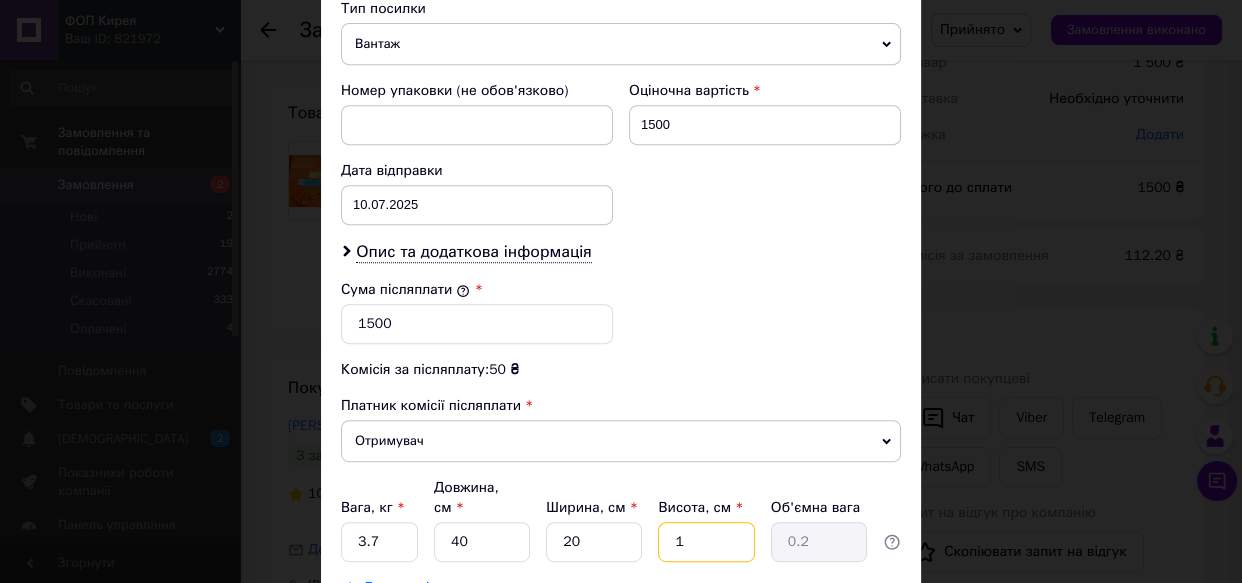 type on "14" 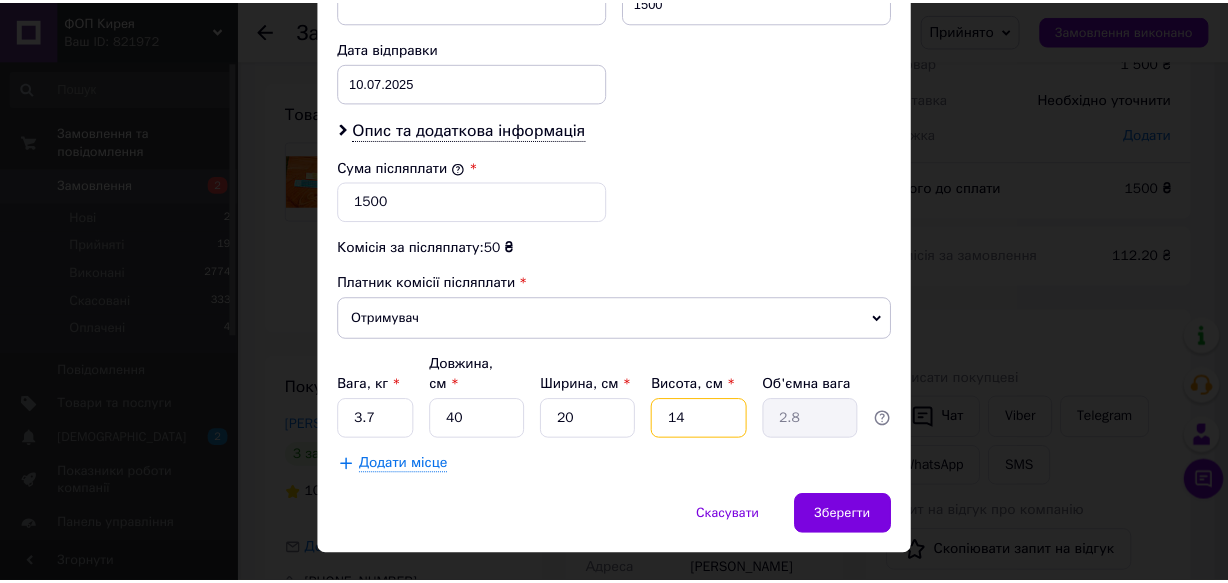scroll, scrollTop: 960, scrollLeft: 0, axis: vertical 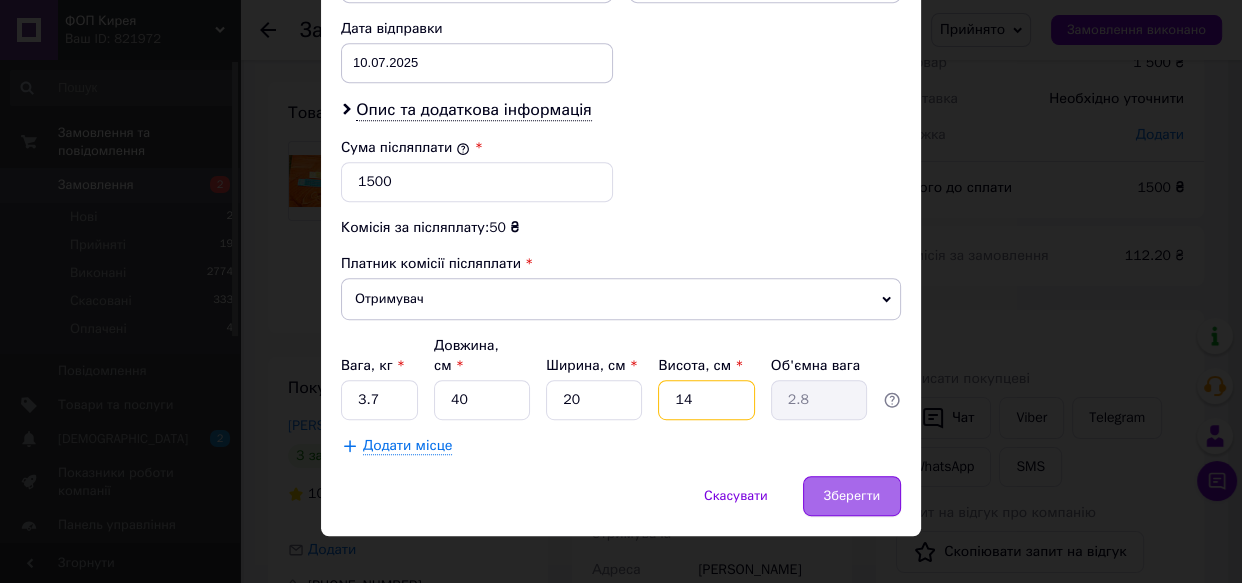 type on "14" 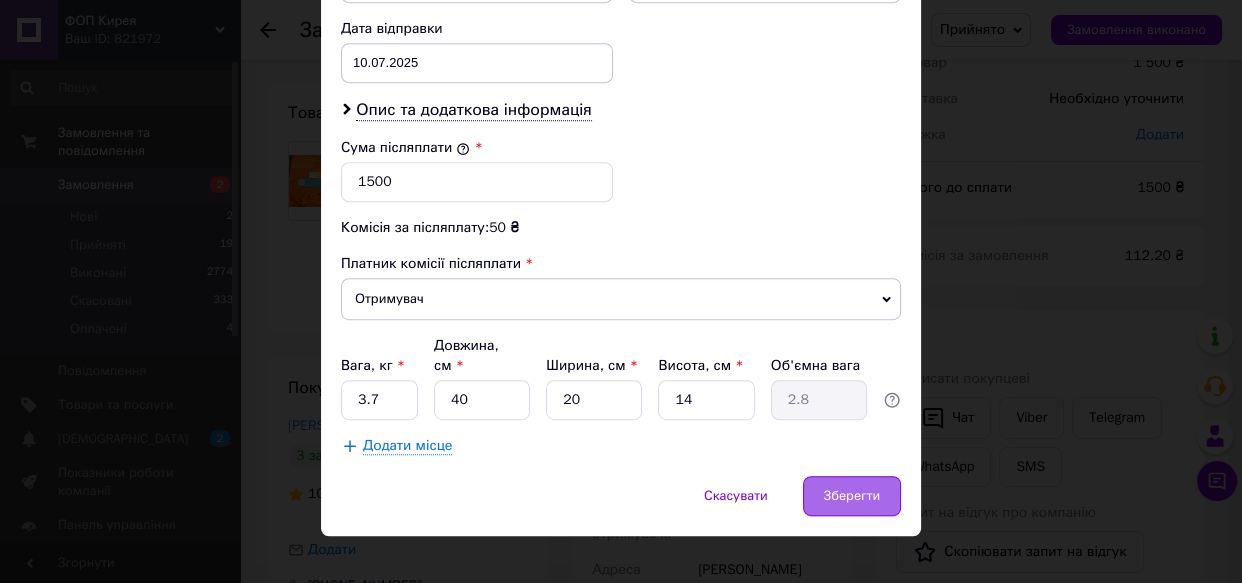 click on "Зберегти" at bounding box center [852, 496] 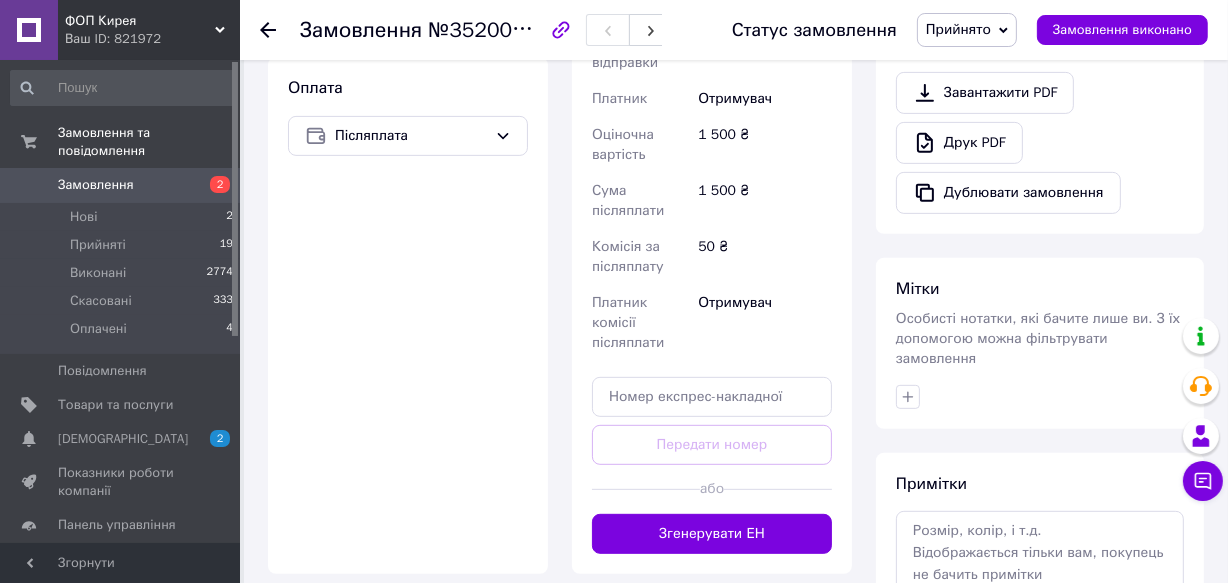 scroll, scrollTop: 727, scrollLeft: 0, axis: vertical 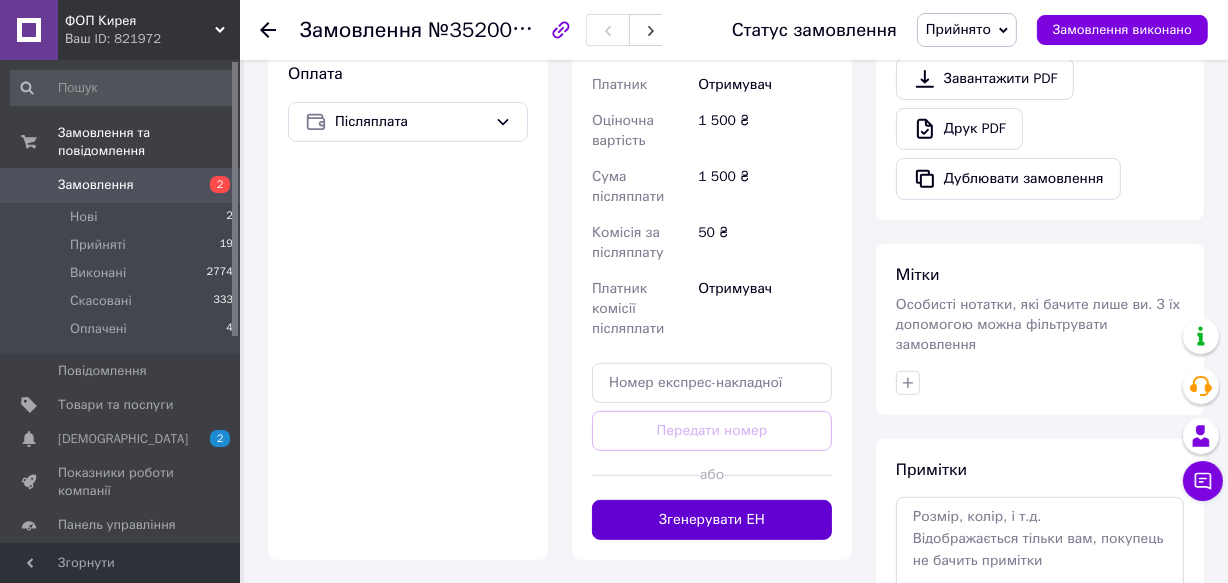 click on "Згенерувати ЕН" at bounding box center [712, 520] 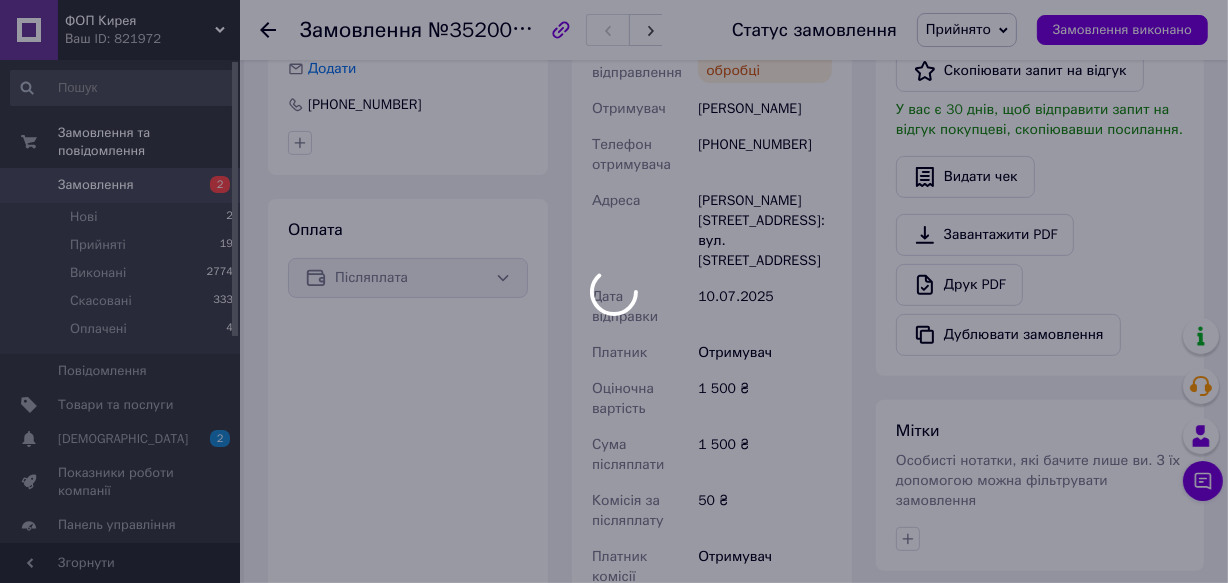 scroll, scrollTop: 454, scrollLeft: 0, axis: vertical 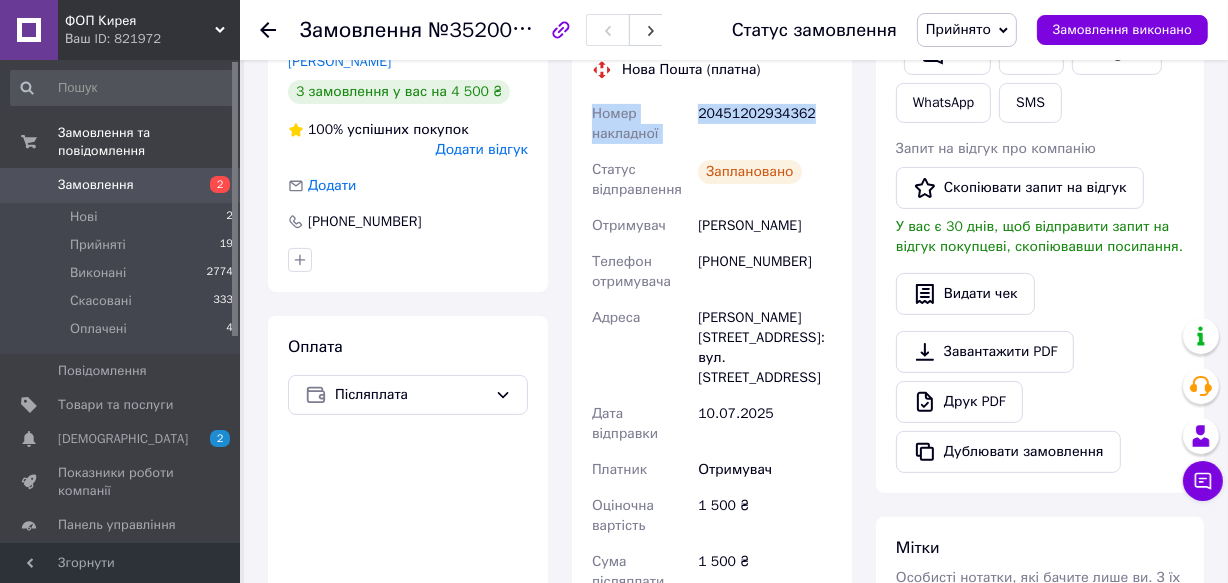 drag, startPoint x: 594, startPoint y: 110, endPoint x: 806, endPoint y: 122, distance: 212.33936 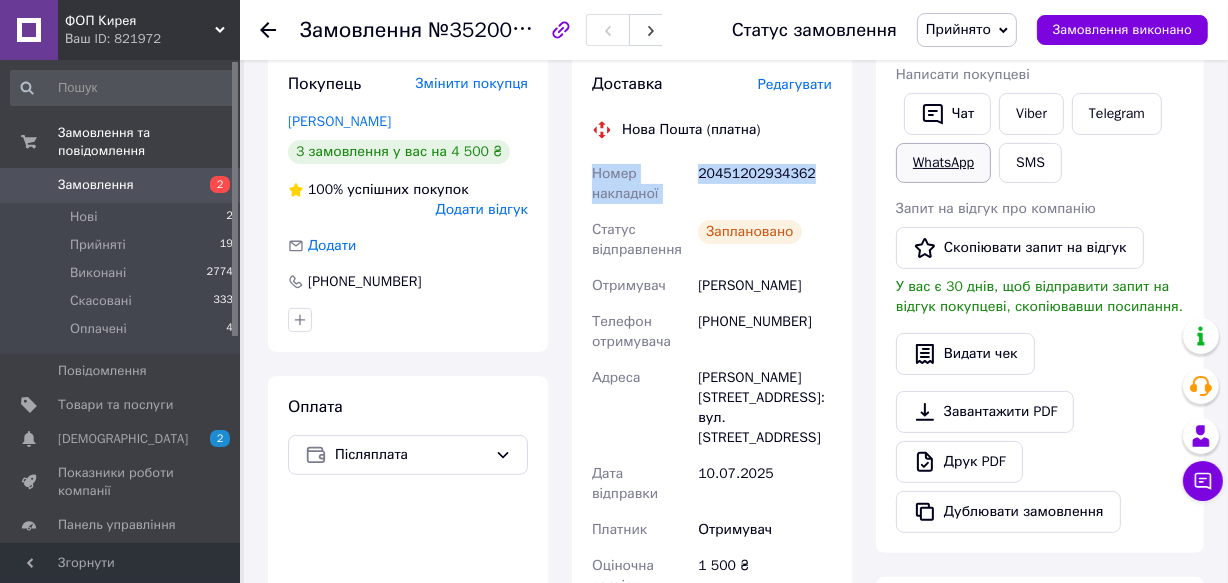 scroll, scrollTop: 363, scrollLeft: 0, axis: vertical 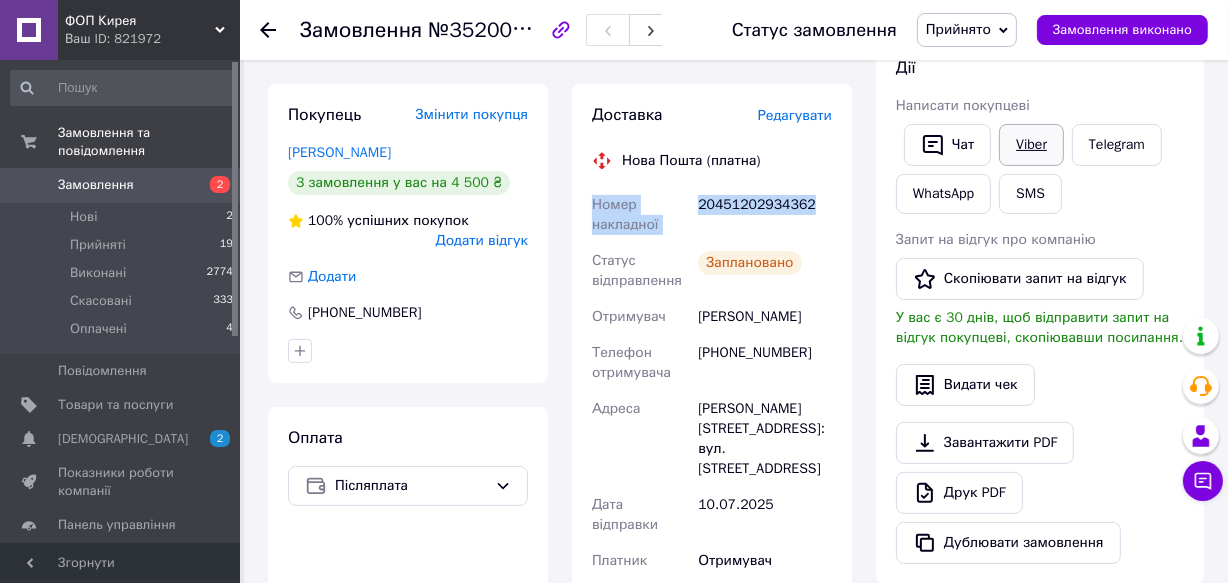 click on "Viber" at bounding box center [1031, 145] 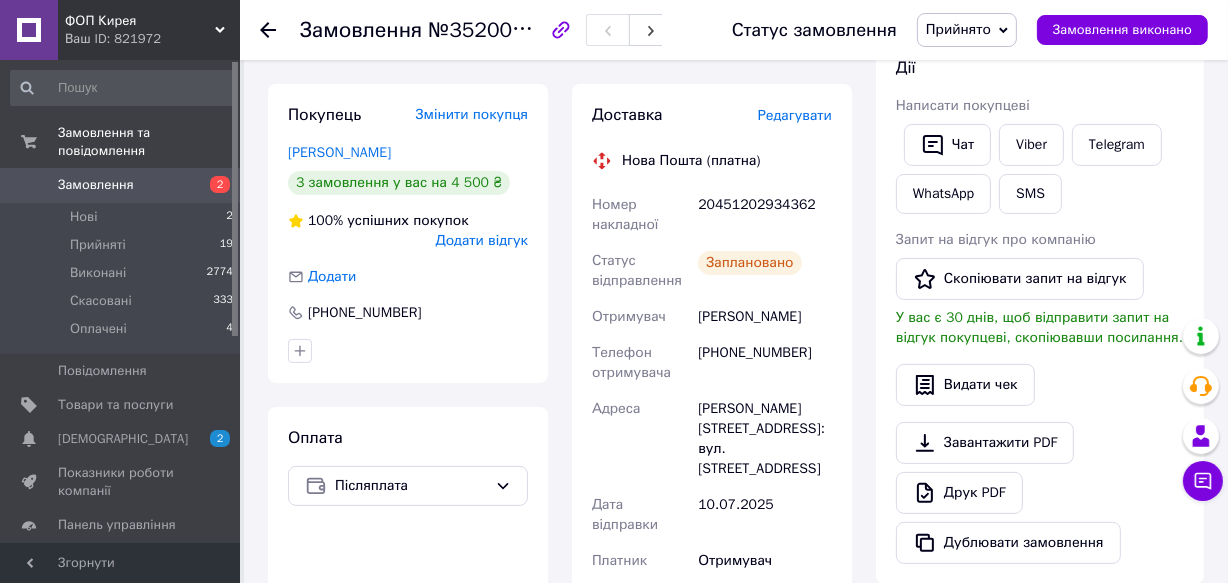 click 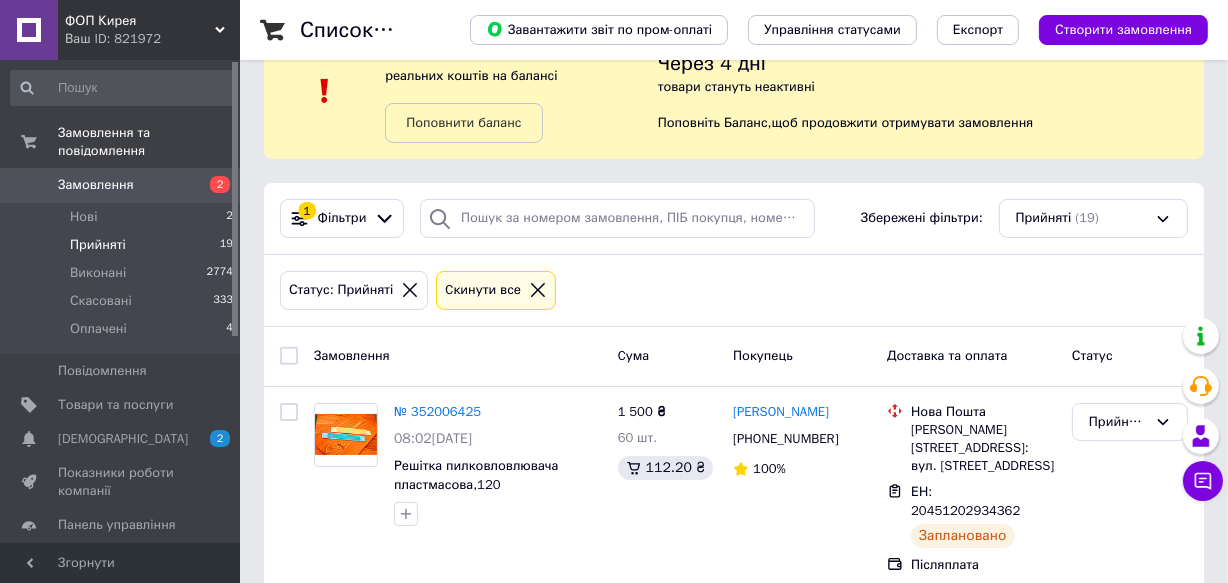 scroll, scrollTop: 272, scrollLeft: 0, axis: vertical 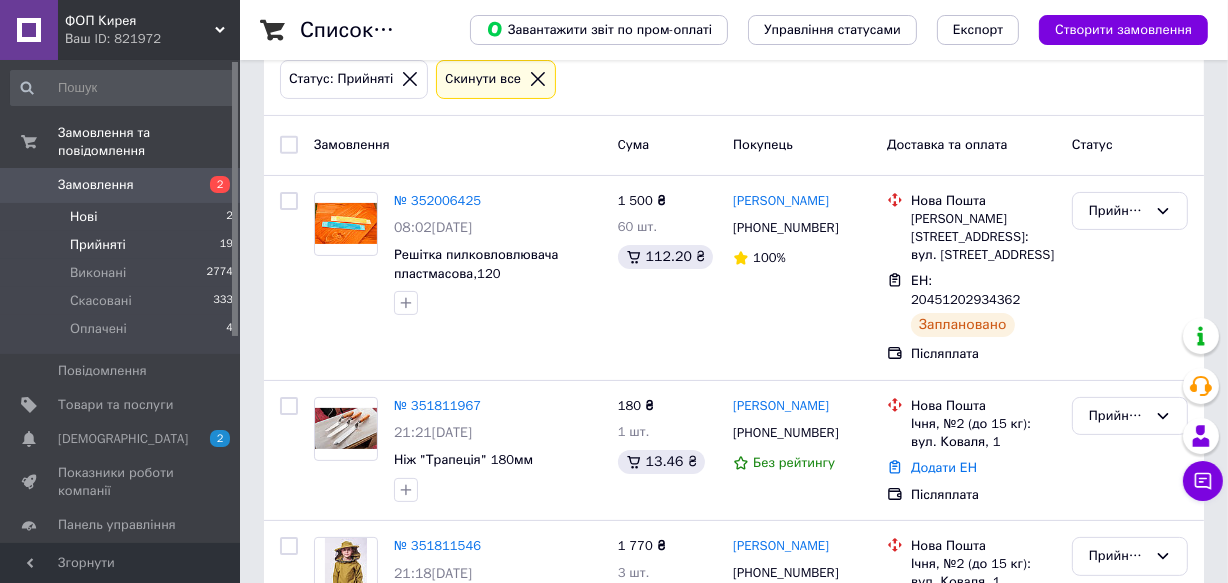 click on "Нові" at bounding box center [83, 217] 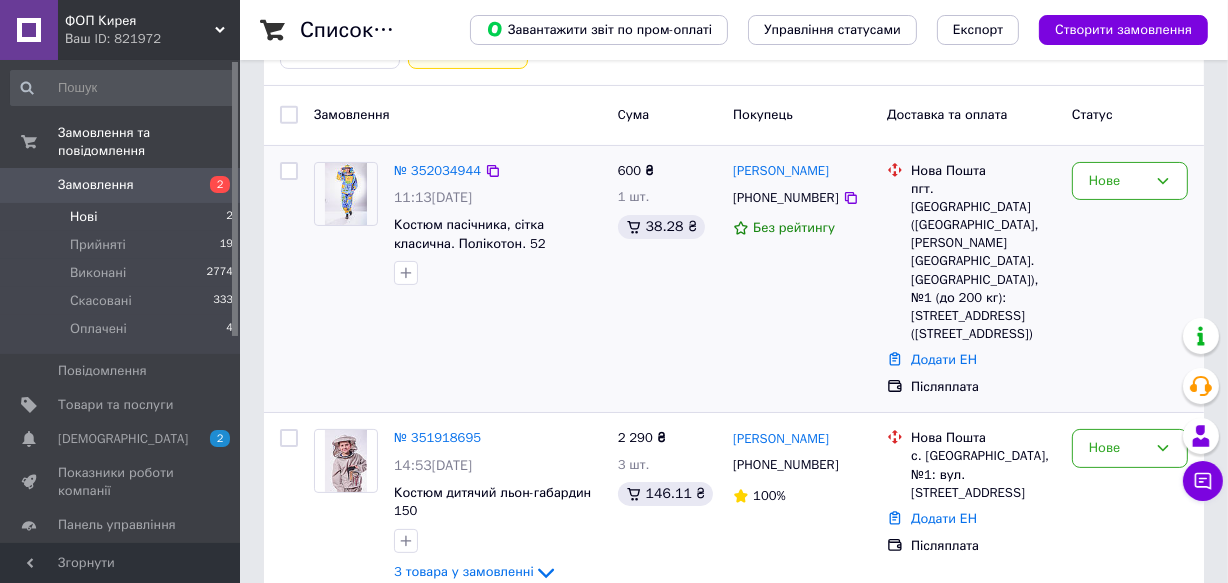 scroll, scrollTop: 307, scrollLeft: 0, axis: vertical 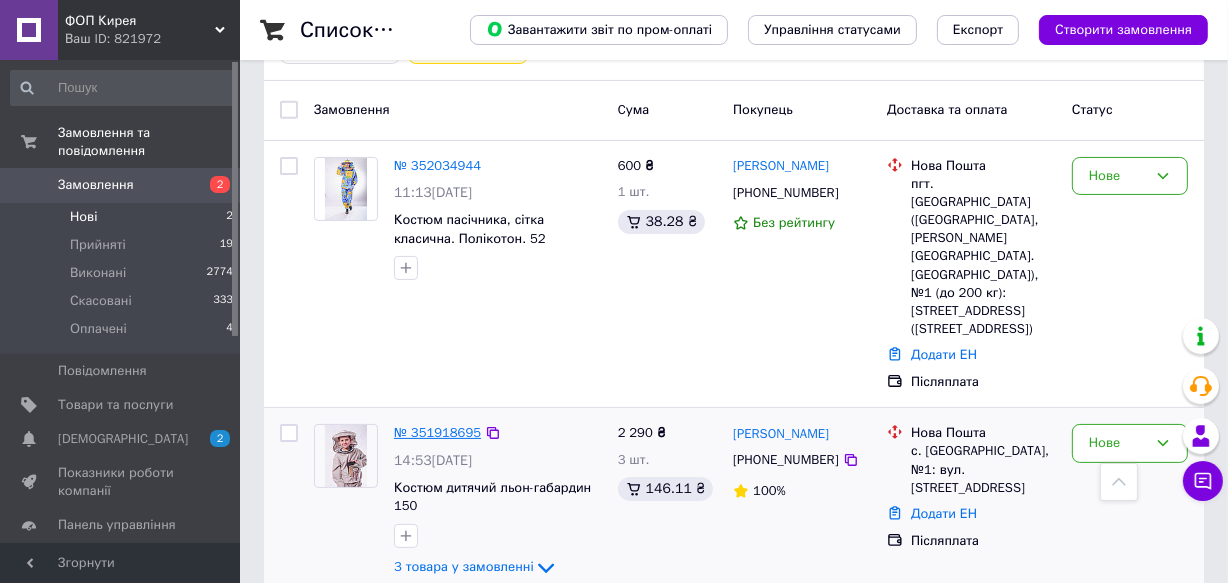 click on "№ 351918695" at bounding box center [437, 432] 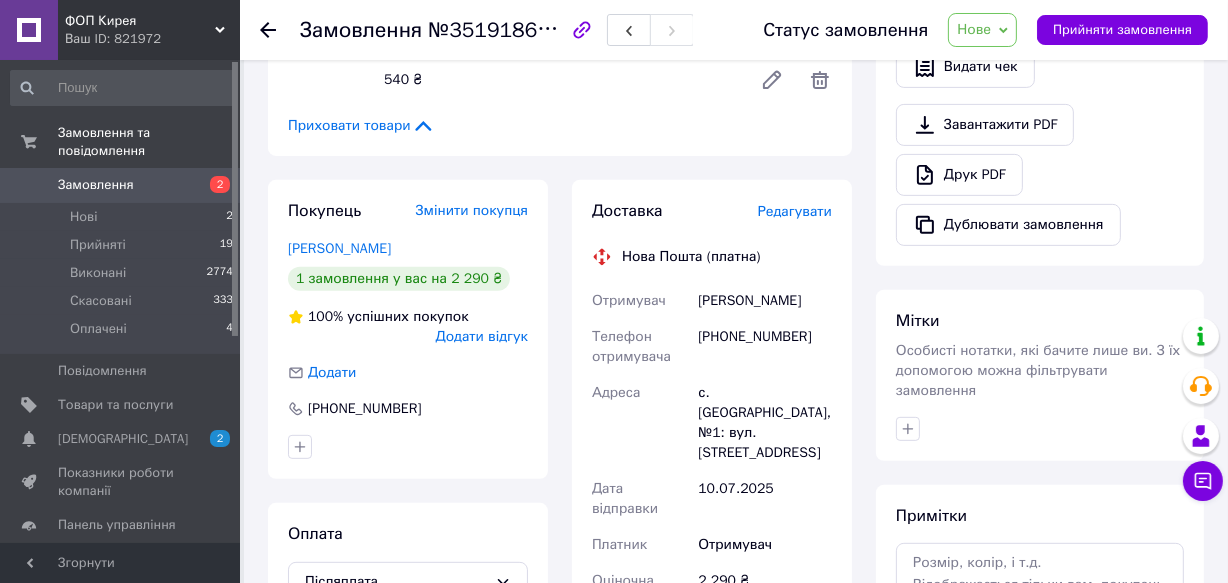 scroll, scrollTop: 727, scrollLeft: 0, axis: vertical 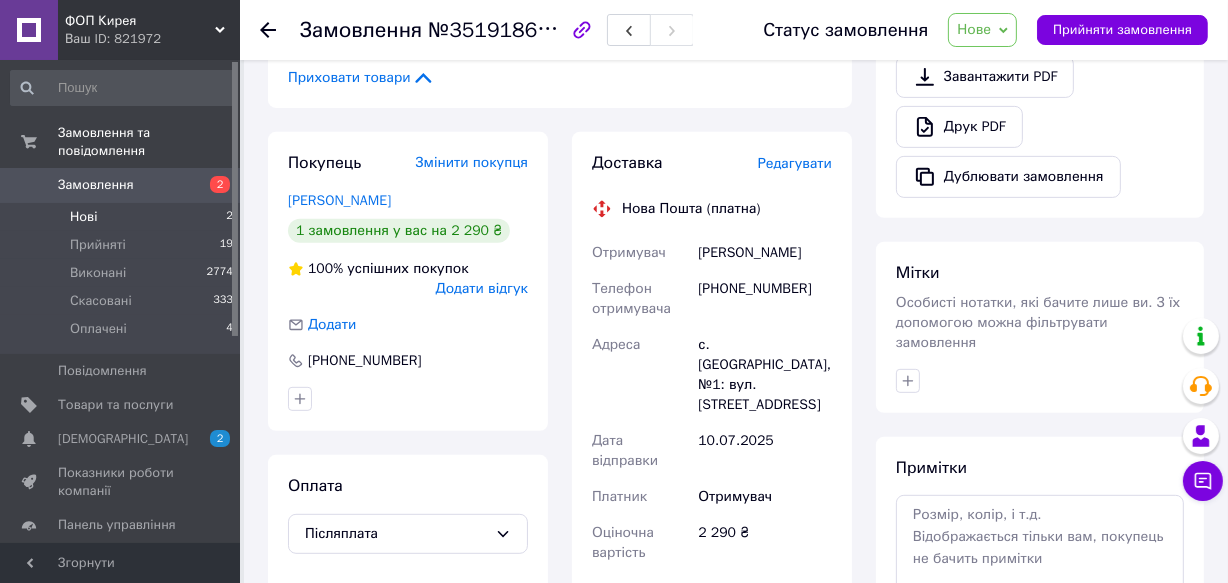 click on "Нові" at bounding box center [83, 217] 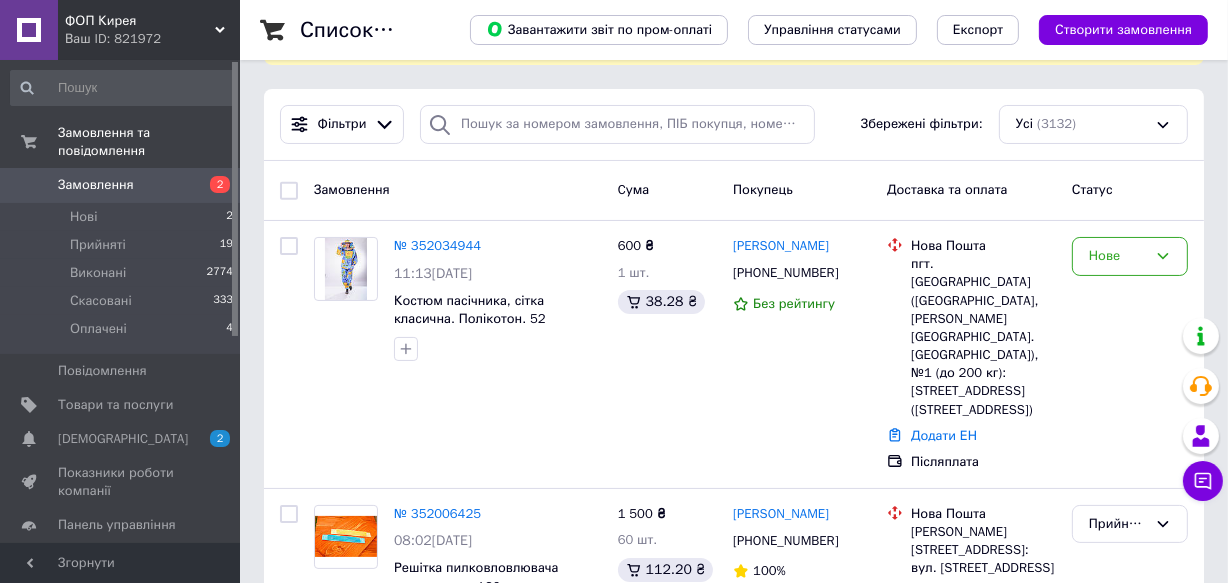 scroll, scrollTop: 181, scrollLeft: 0, axis: vertical 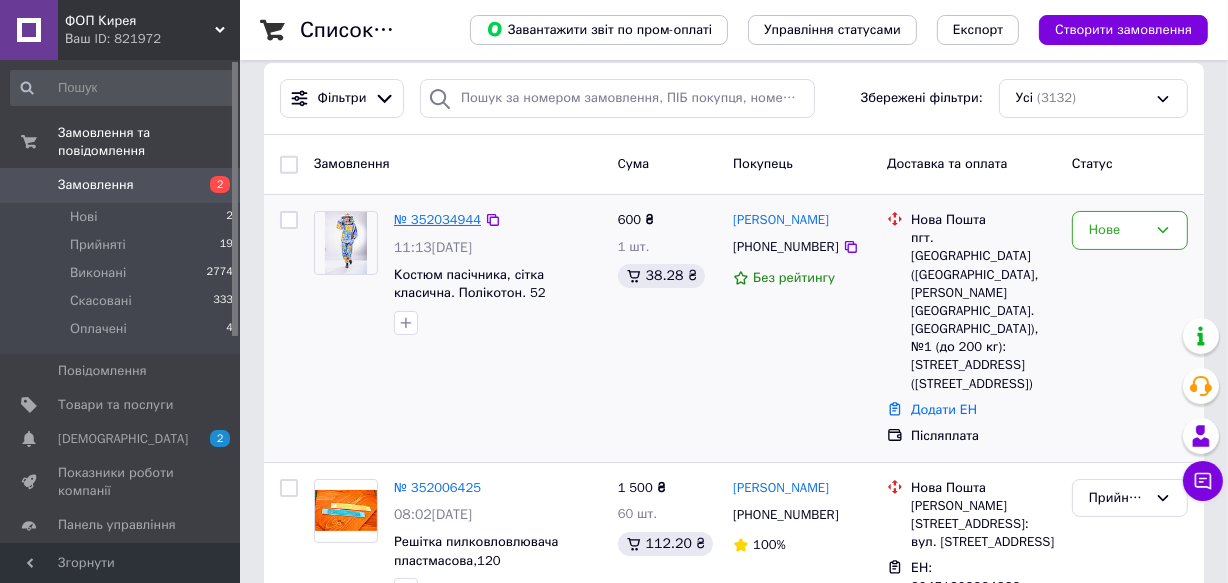 click on "№ 352034944" at bounding box center (437, 219) 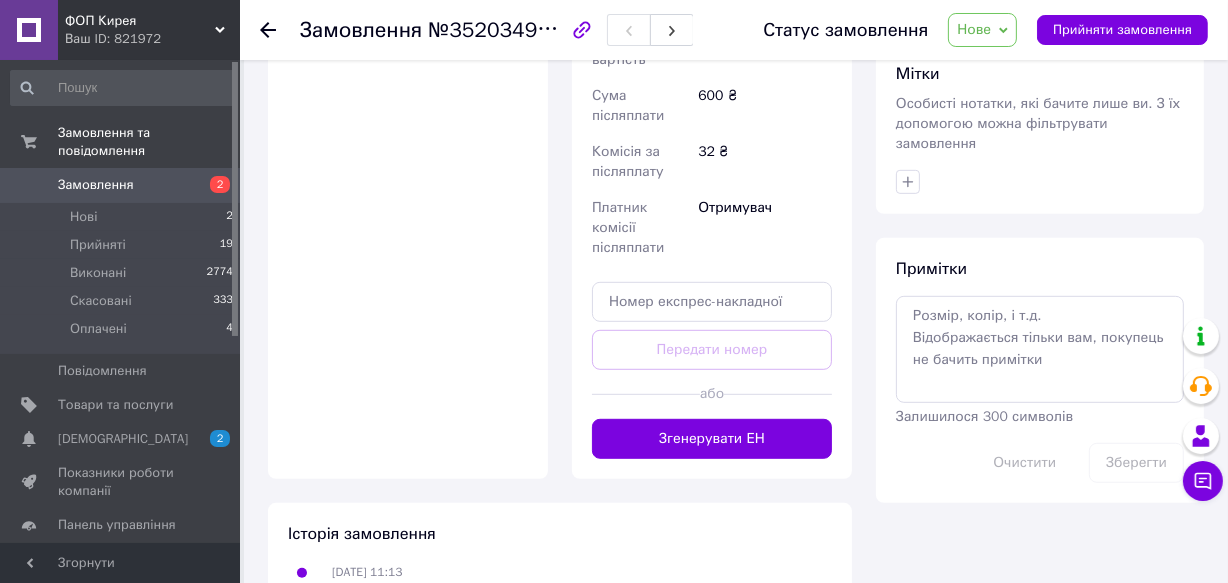 scroll, scrollTop: 950, scrollLeft: 0, axis: vertical 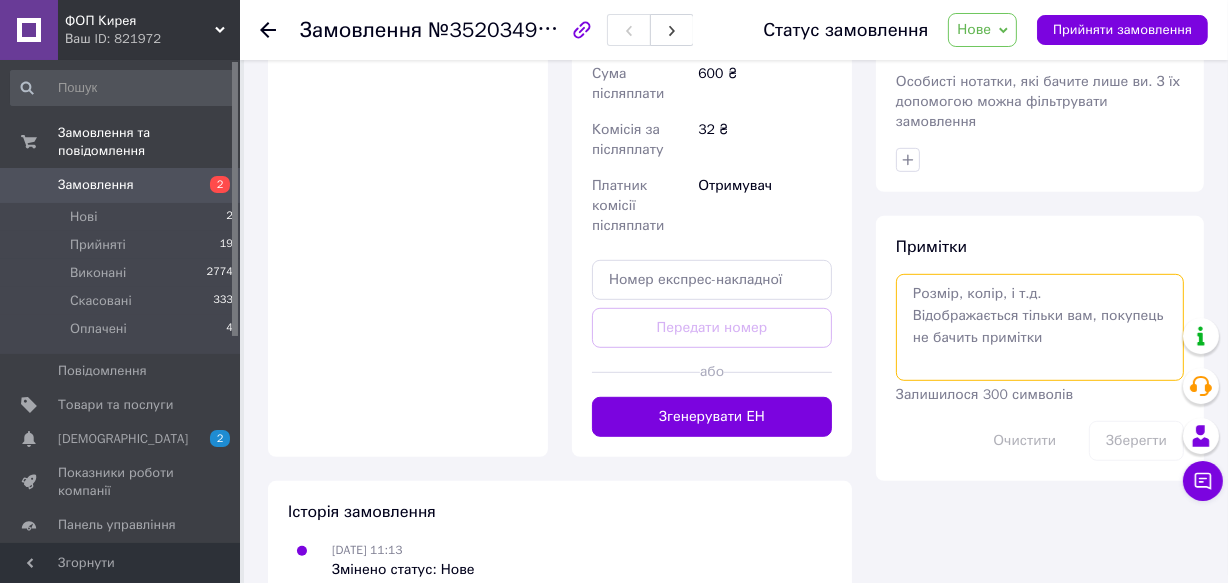 click at bounding box center (1040, 327) 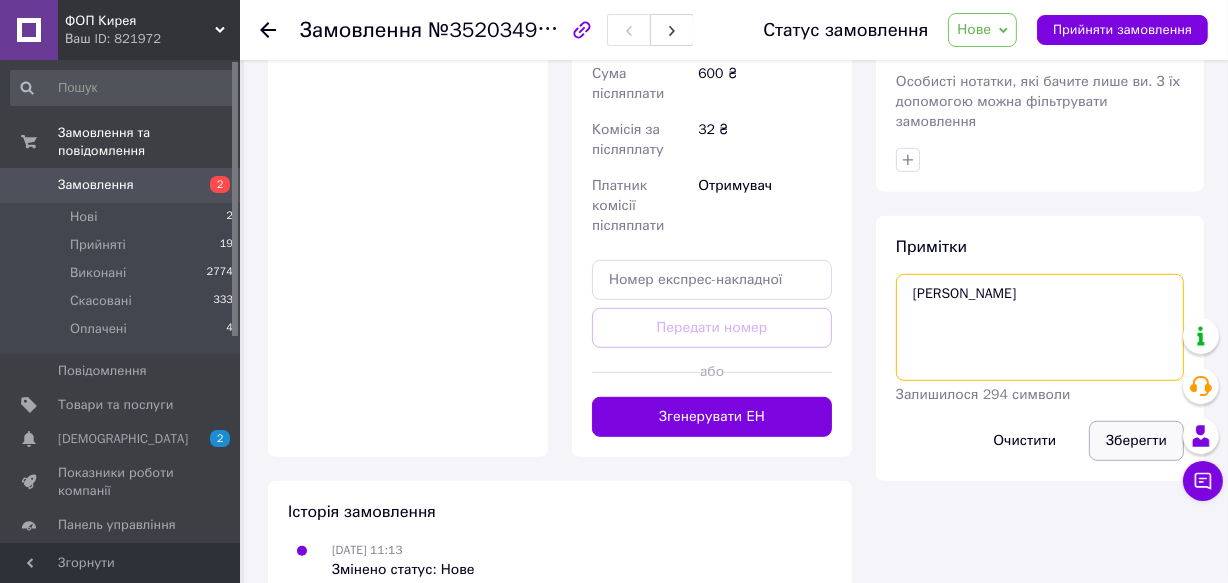 type on "[PERSON_NAME]" 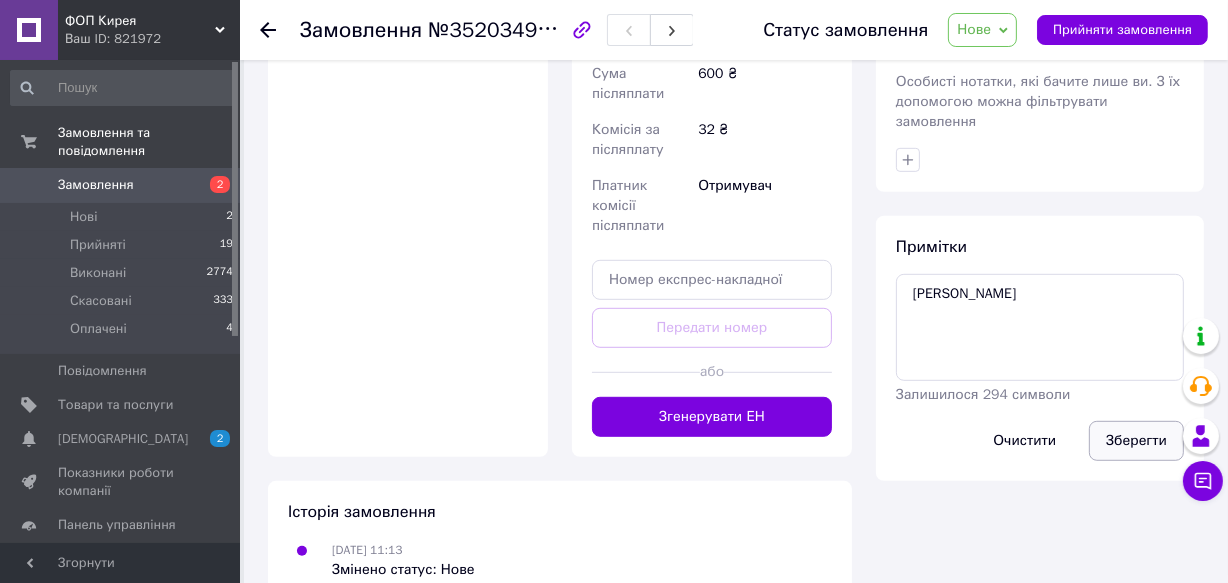 click on "Зберегти" at bounding box center (1136, 441) 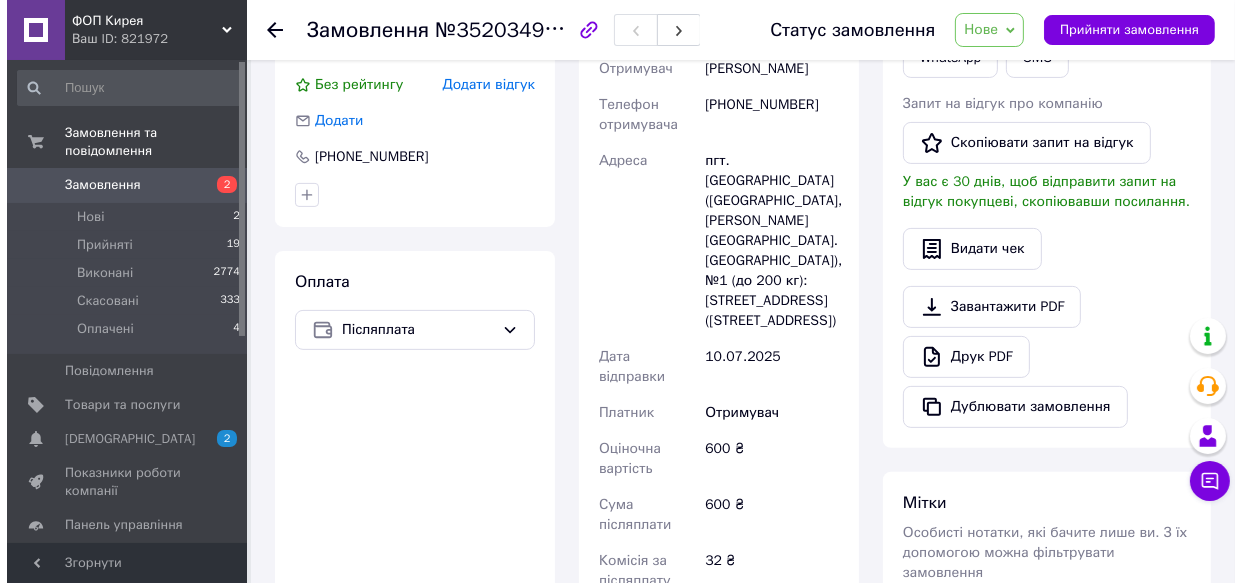 scroll, scrollTop: 404, scrollLeft: 0, axis: vertical 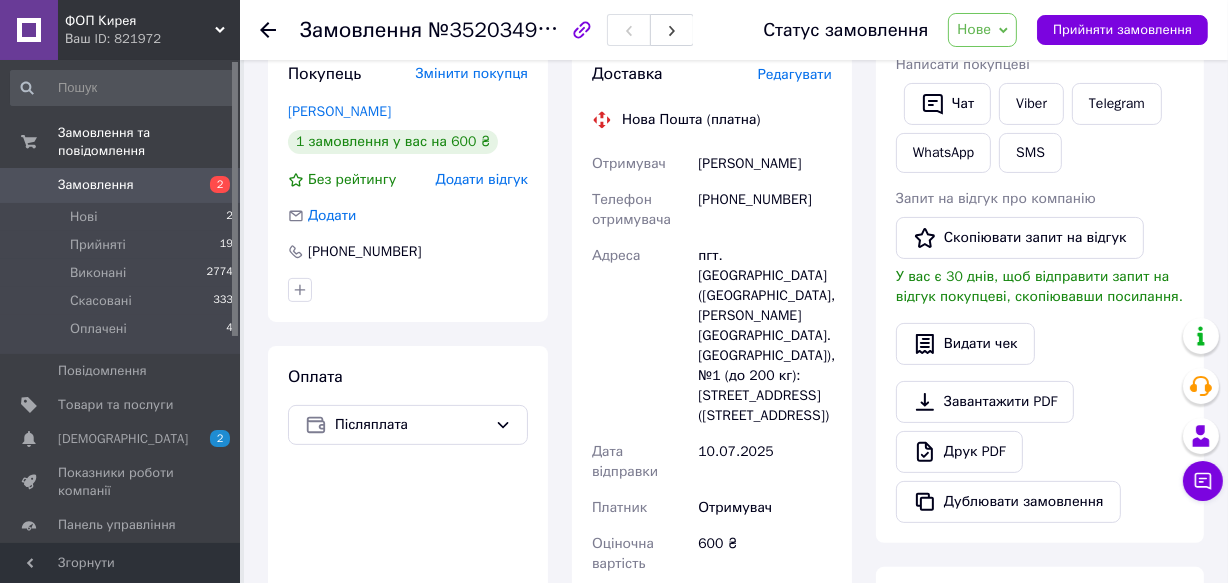 click on "Редагувати" at bounding box center [795, 74] 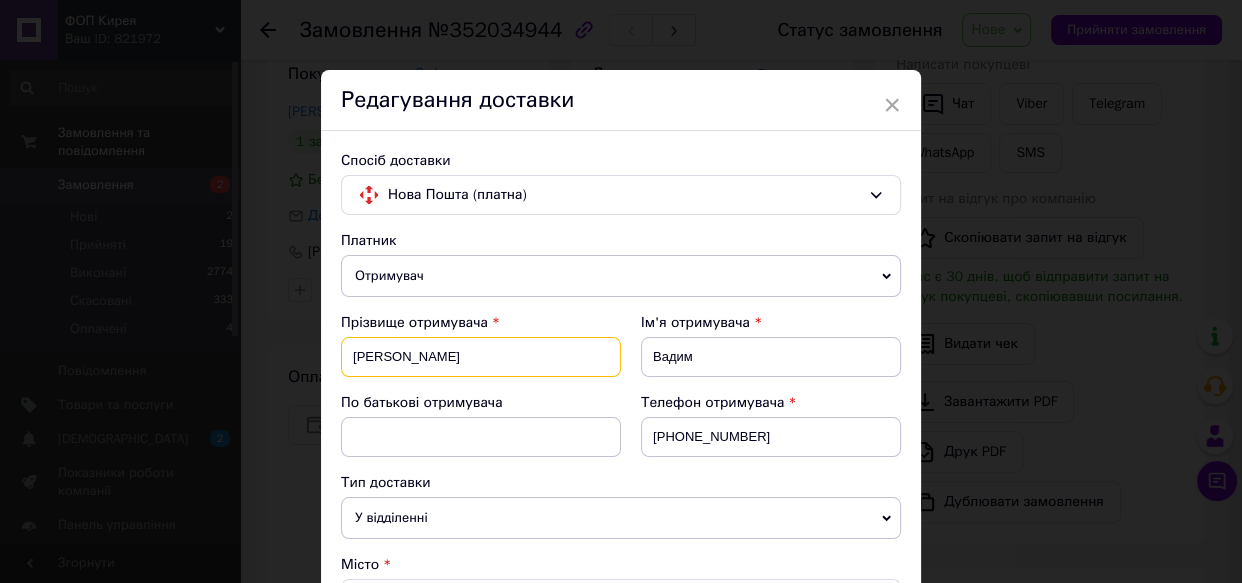 drag, startPoint x: 346, startPoint y: 355, endPoint x: 424, endPoint y: 355, distance: 78 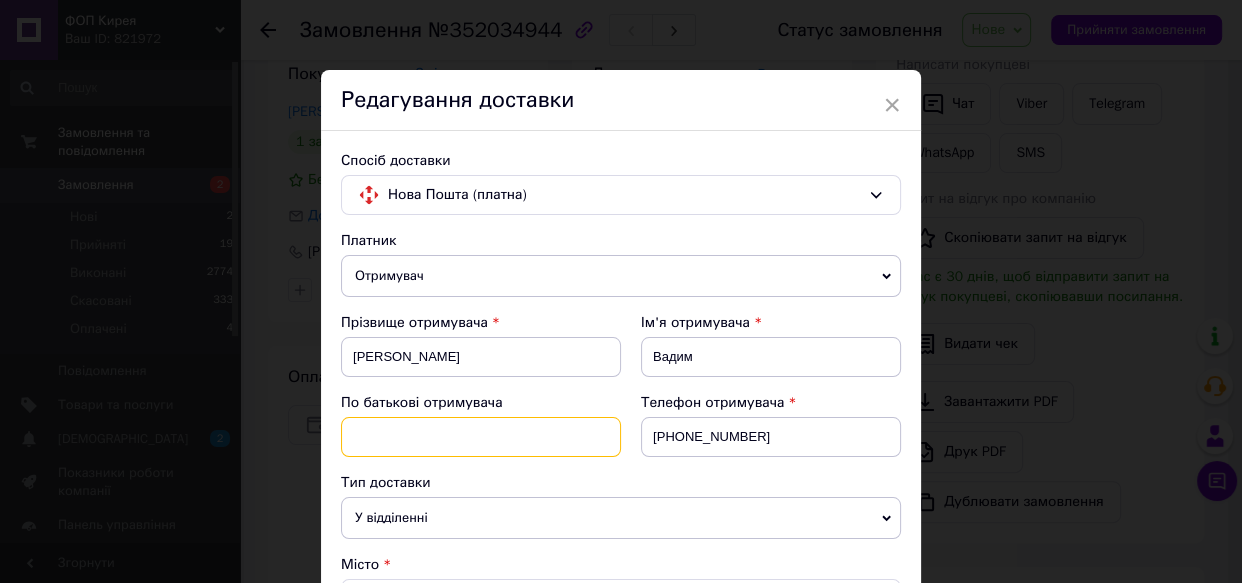click at bounding box center [481, 437] 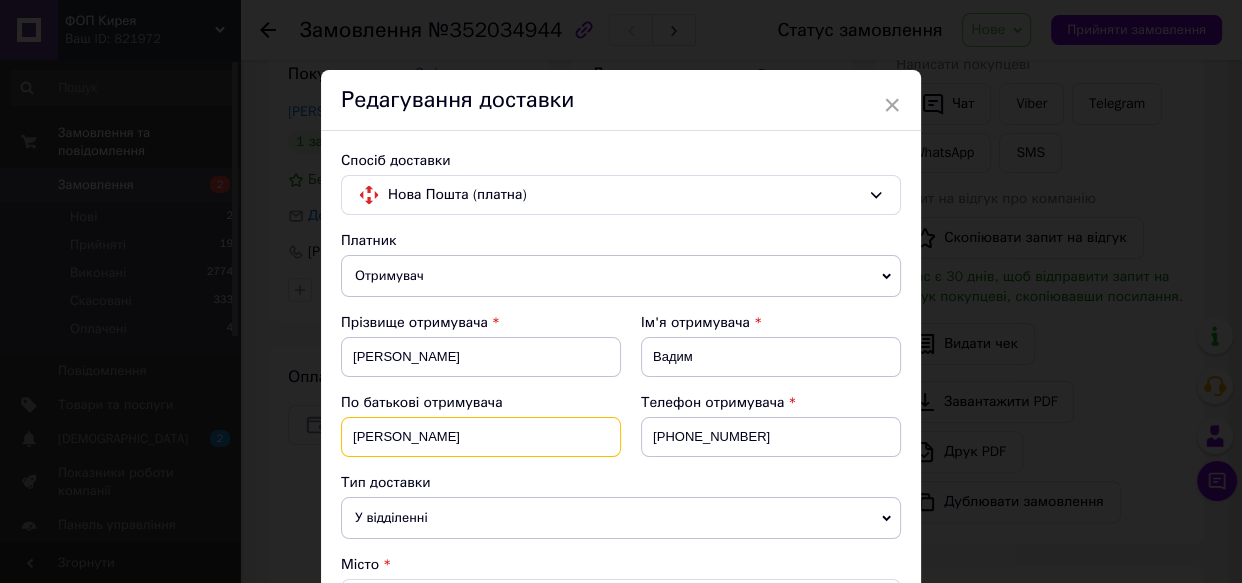 click on "[PERSON_NAME]" at bounding box center [481, 437] 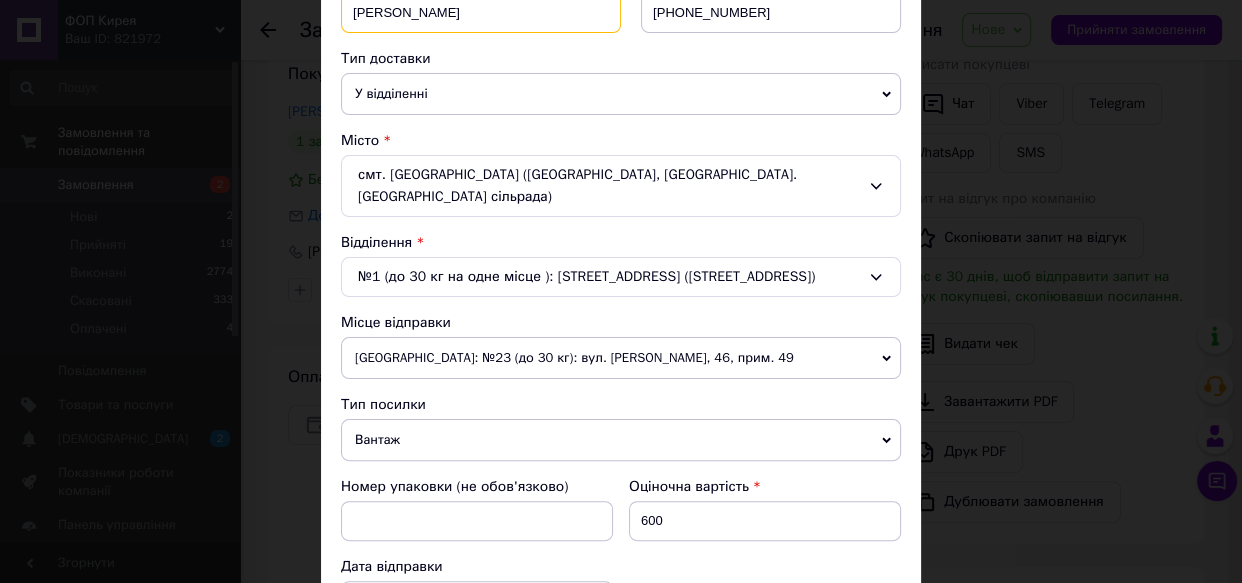 scroll, scrollTop: 454, scrollLeft: 0, axis: vertical 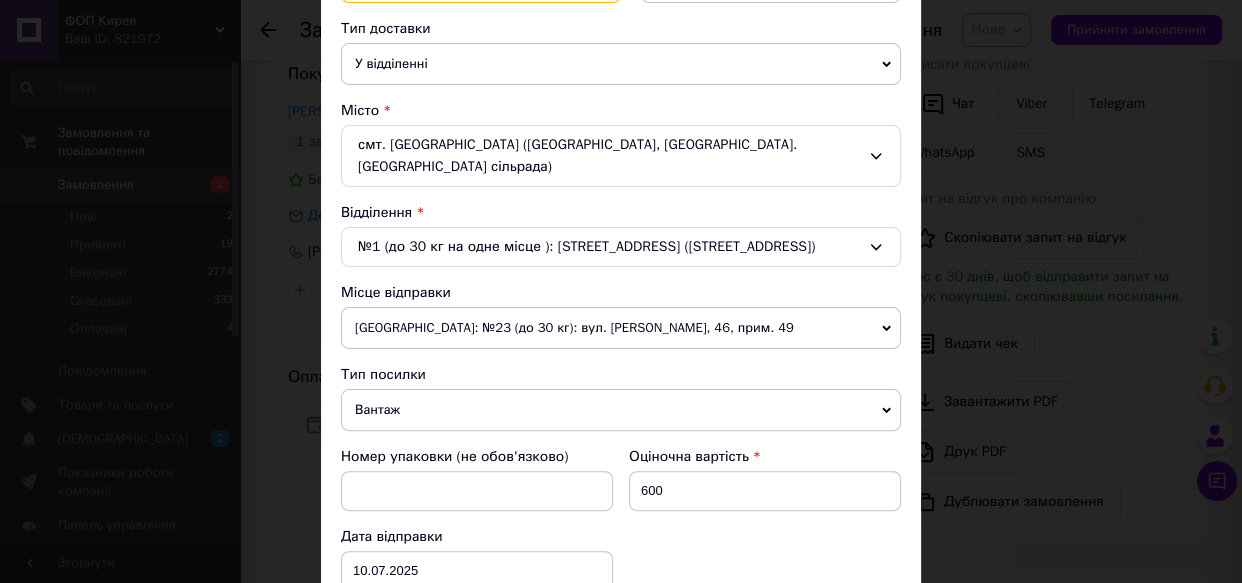 type on "[PERSON_NAME]" 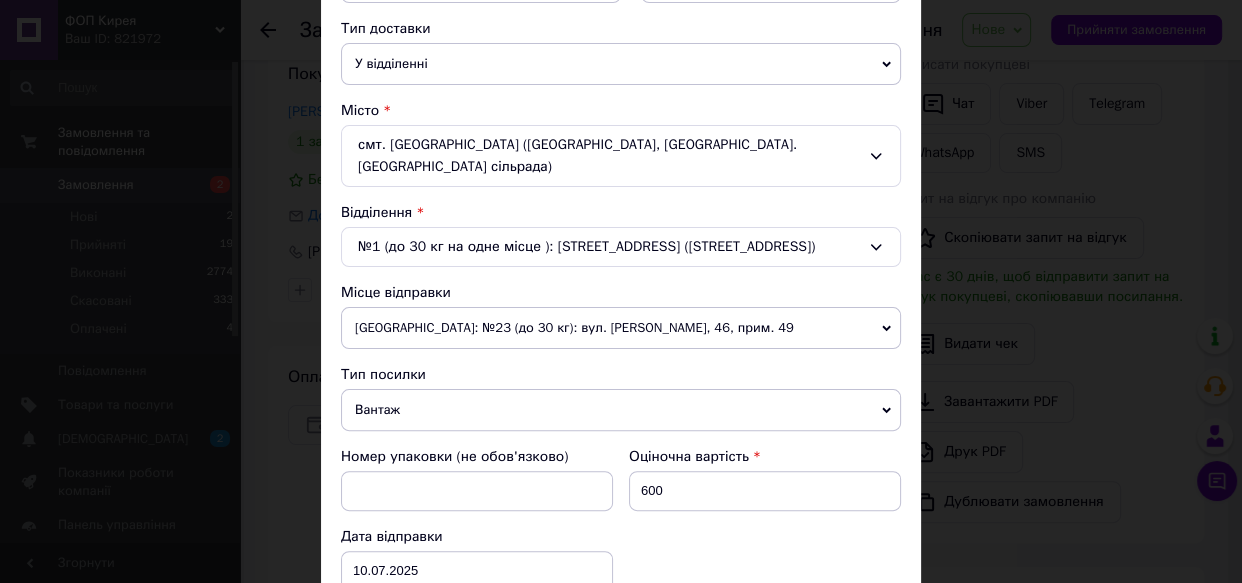 click on "[GEOGRAPHIC_DATA]: №23 (до 30 кг): вул. [PERSON_NAME], 46, прим. 49" at bounding box center [621, 328] 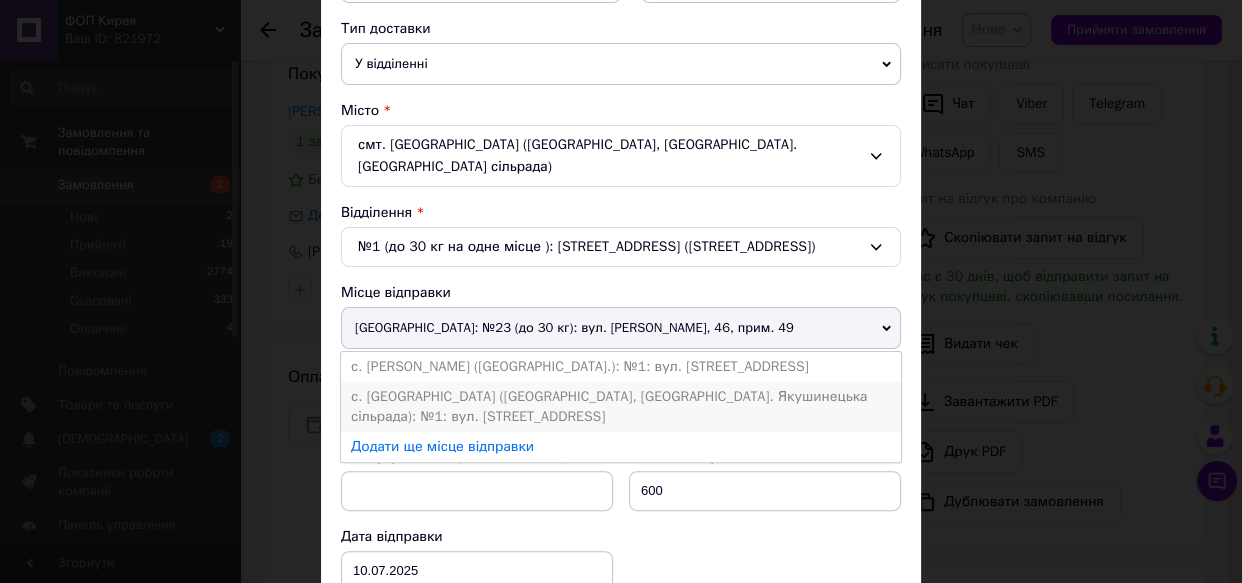 click on "с. [GEOGRAPHIC_DATA] ([GEOGRAPHIC_DATA], [GEOGRAPHIC_DATA]. Якушинецька сільрада): №1: вул. [STREET_ADDRESS]" at bounding box center (621, 407) 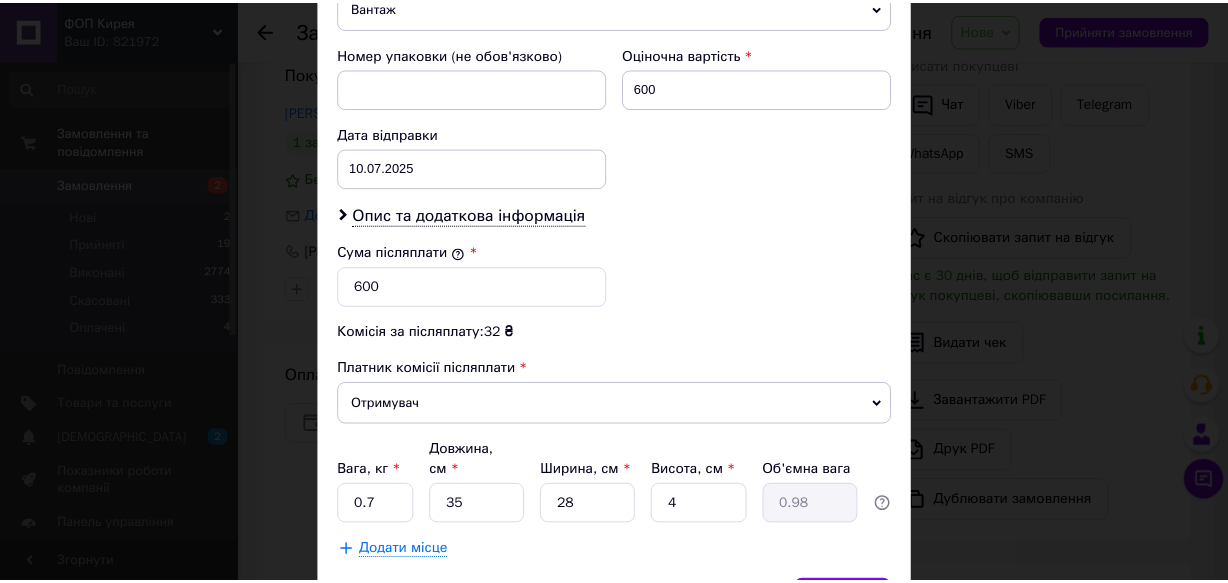 scroll, scrollTop: 960, scrollLeft: 0, axis: vertical 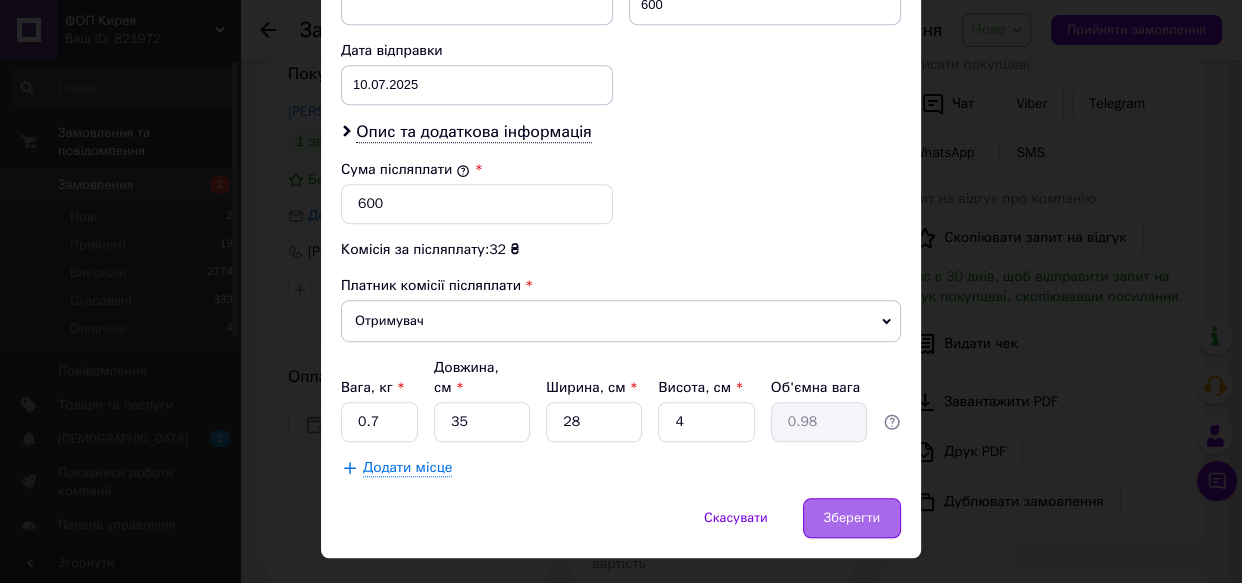 click on "Зберегти" at bounding box center (852, 518) 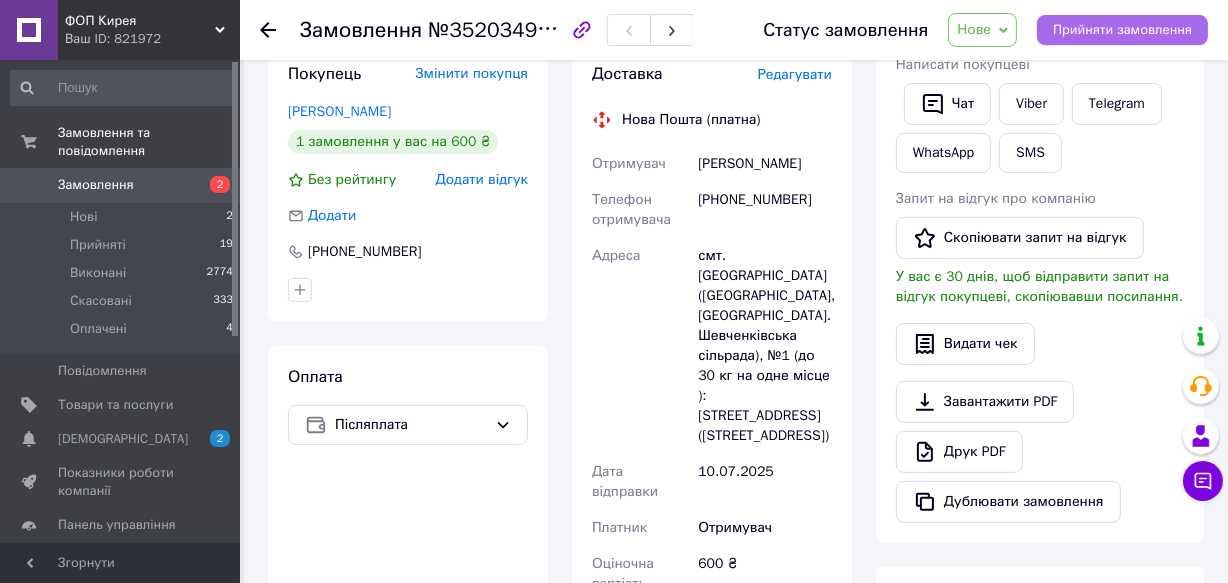 click on "Прийняти замовлення" at bounding box center (1122, 30) 